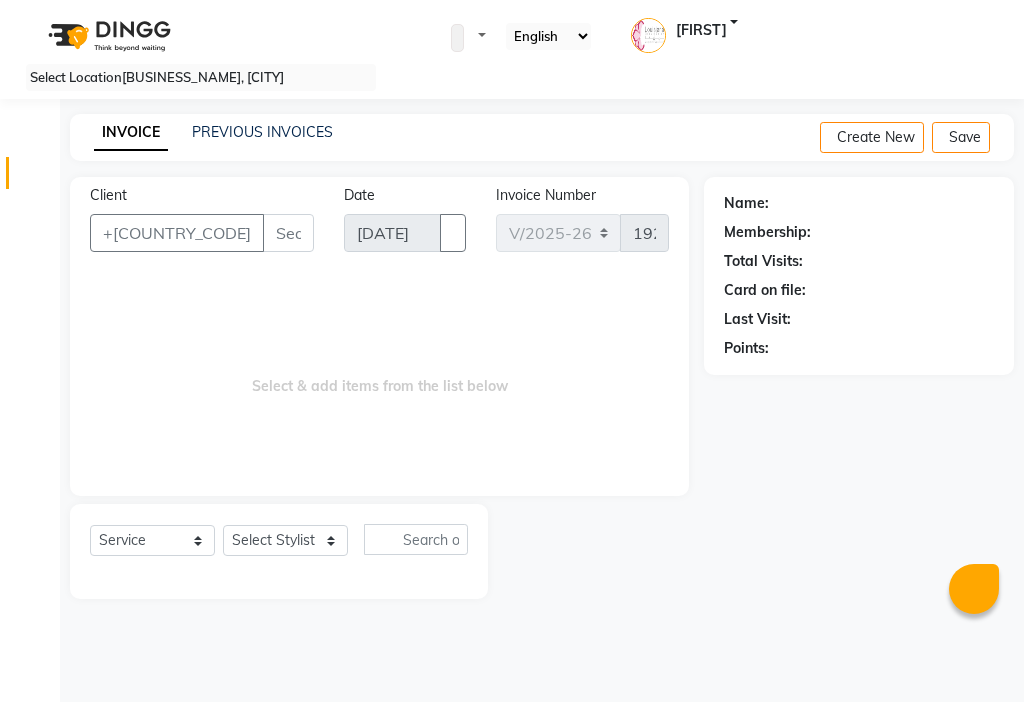 scroll, scrollTop: 0, scrollLeft: 0, axis: both 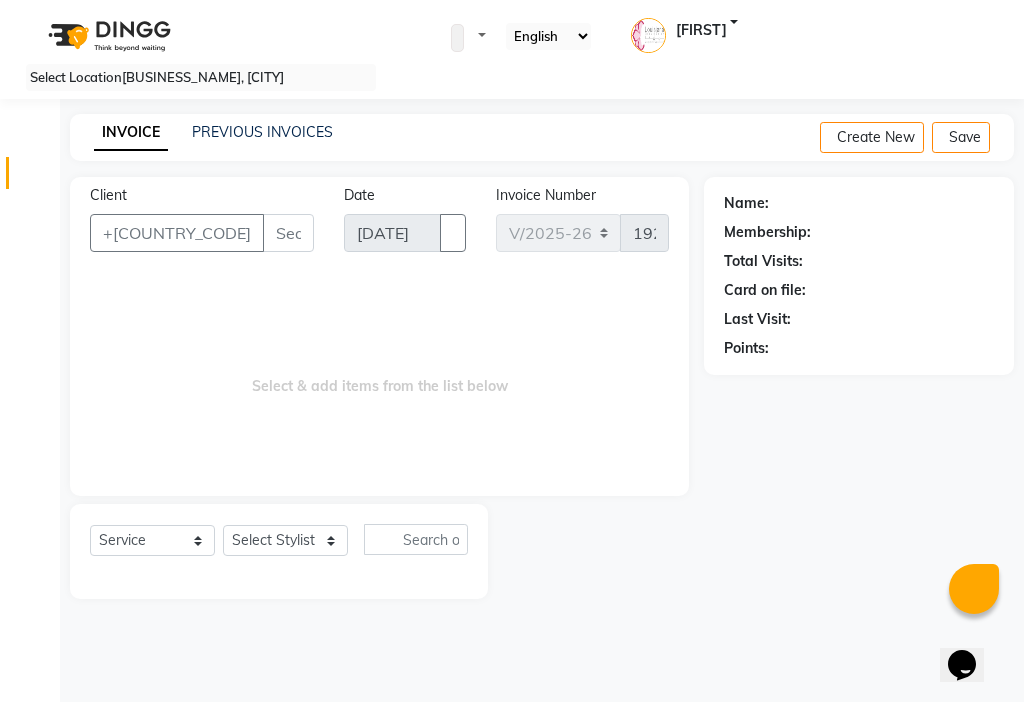 select on "28858" 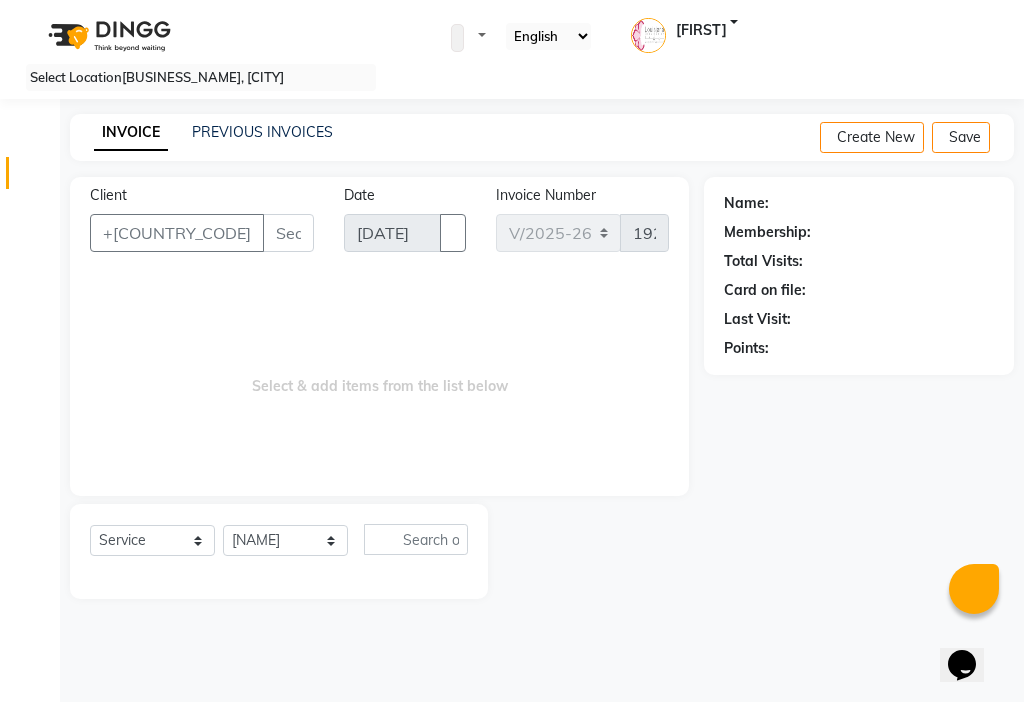click on "Select Stylist [NAME] [NAME] [NAME] [NAME] Cashier [NAME] [NAME] [NAME] [NAME] [NAME] [NAME] [NAME] [NAME] [NAME] [NAME] [NAME] [NAME] [NAME] [NAME] [NAME] [NAME] [NAME] [NAME]" at bounding box center (285, 540) 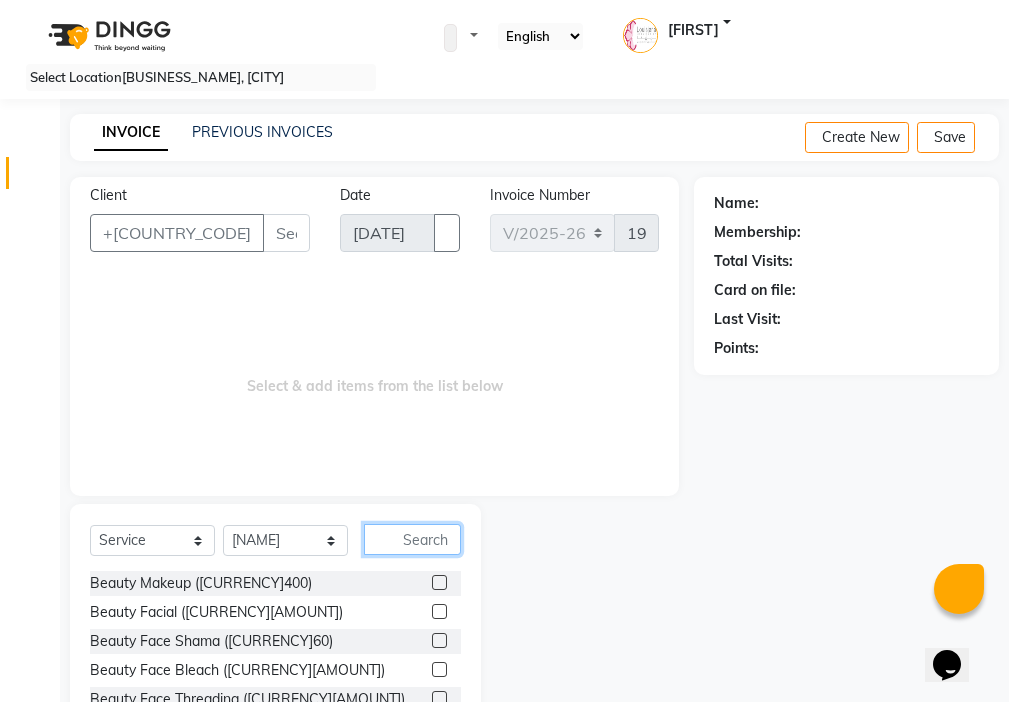 click at bounding box center (412, 539) 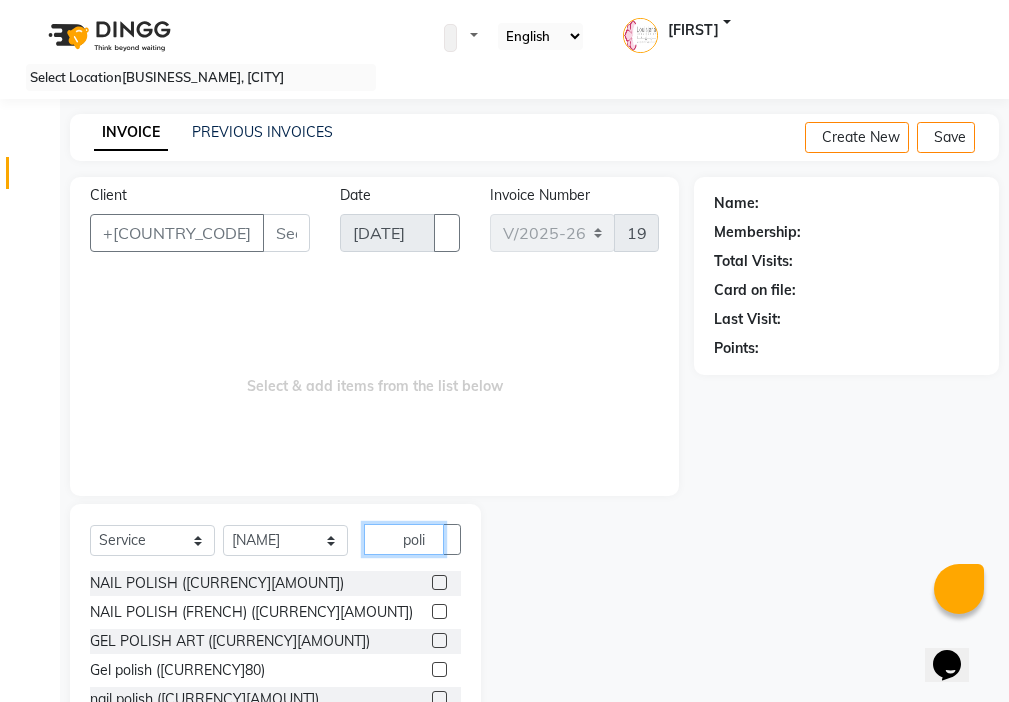 type on "poli" 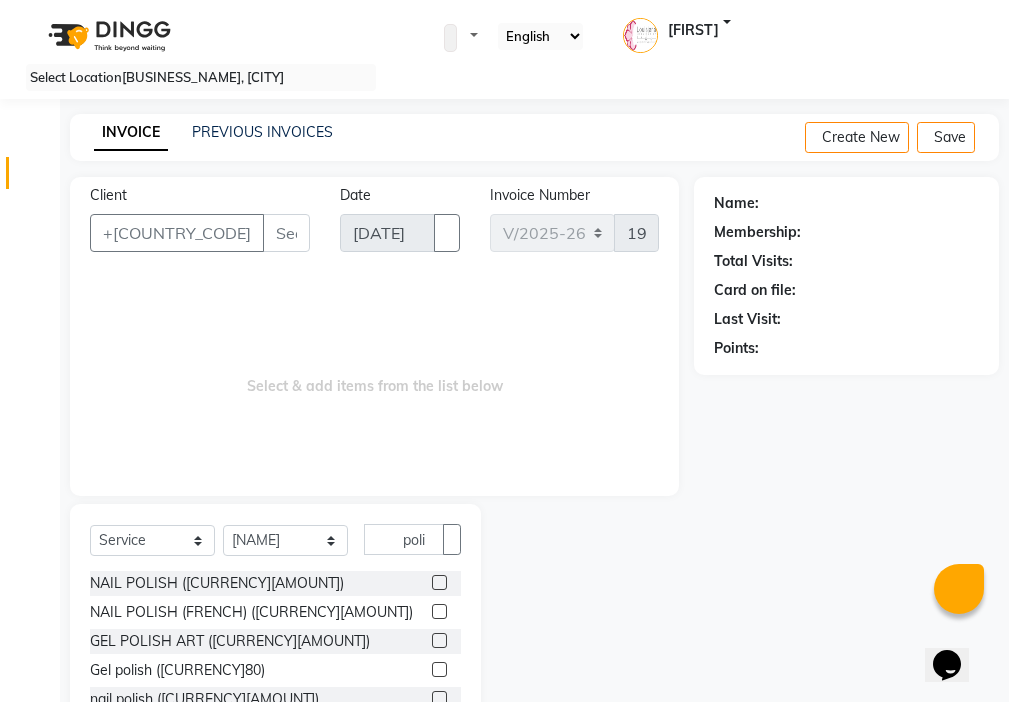 click at bounding box center [439, 582] 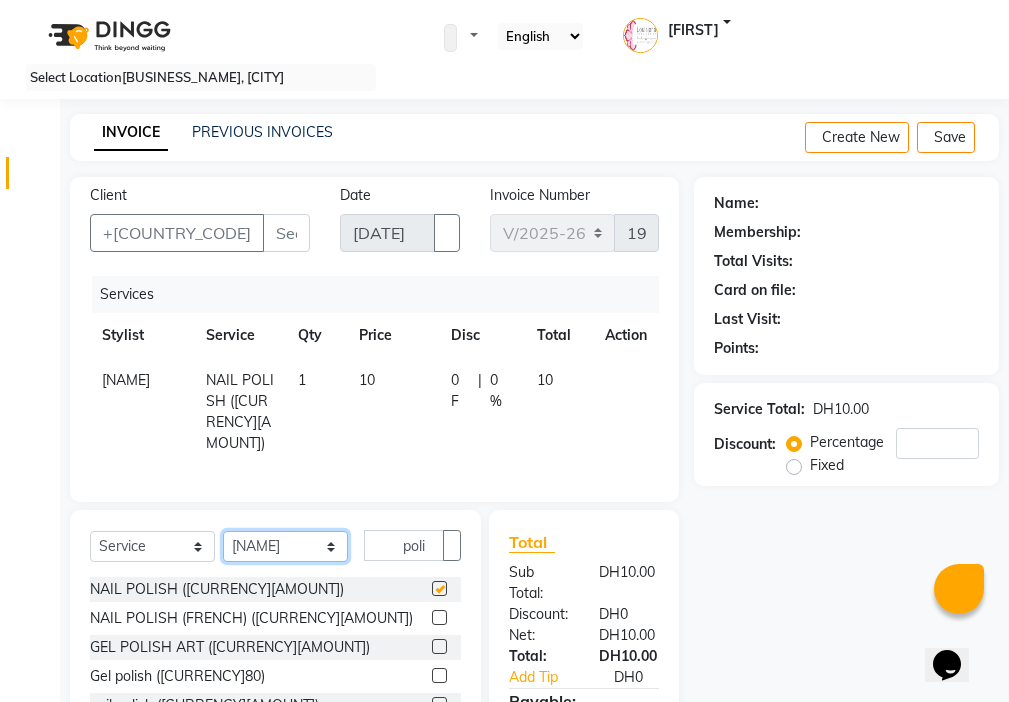 click on "Select Stylist [NAME] [NAME] [NAME] [NAME] Cashier [NAME] [NAME] [NAME] [NAME] [NAME] [NAME] [NAME] [NAME] [NAME] [NAME] [NAME] [NAME] [NAME] [NAME] [NAME] [NAME] [NAME] [NAME]" at bounding box center [285, 546] 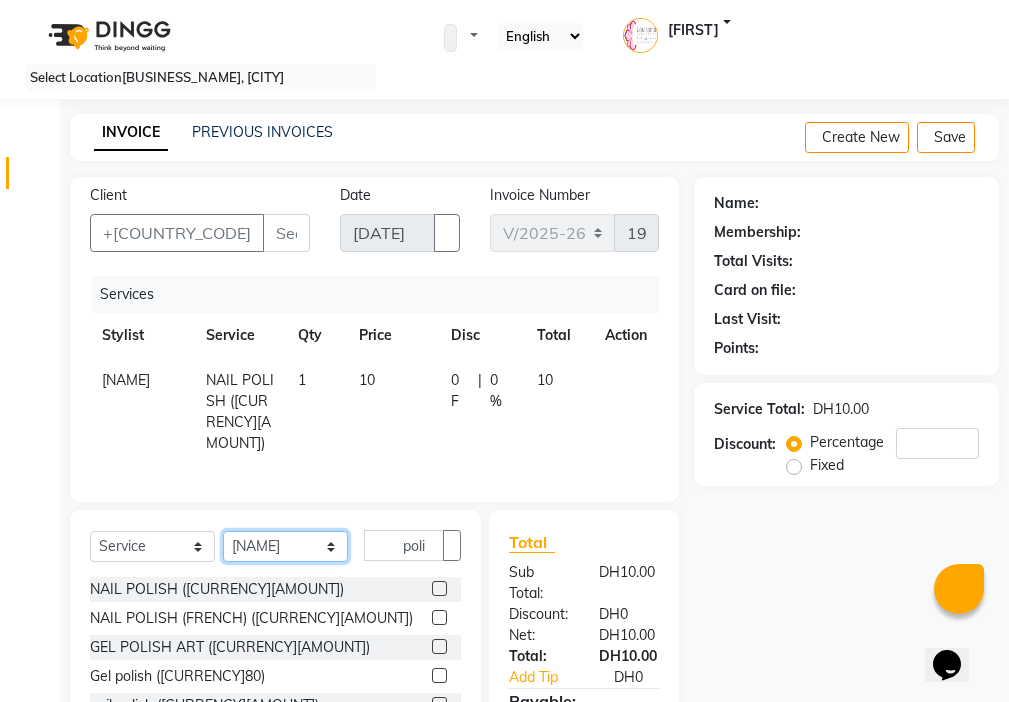 select on "48085" 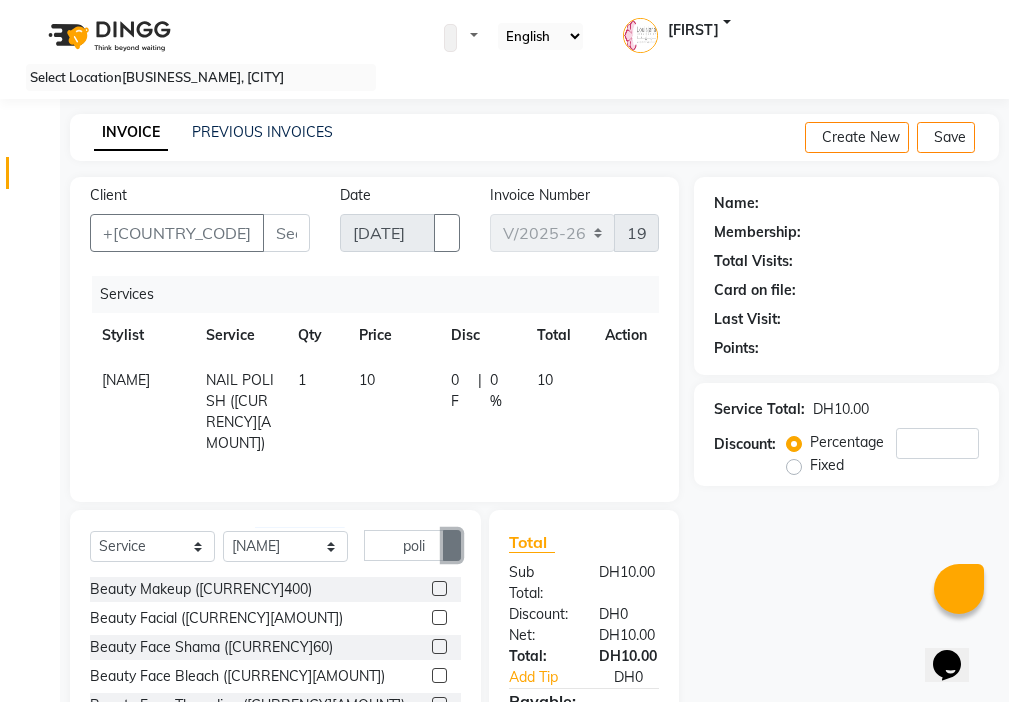 click at bounding box center [452, 546] 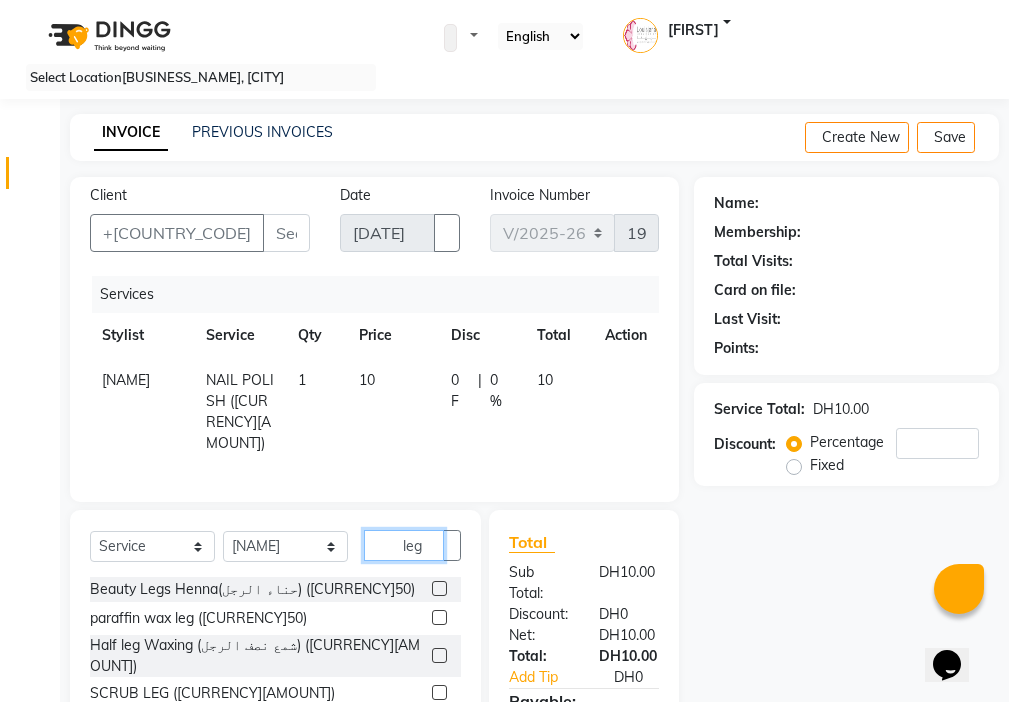 type on "leg" 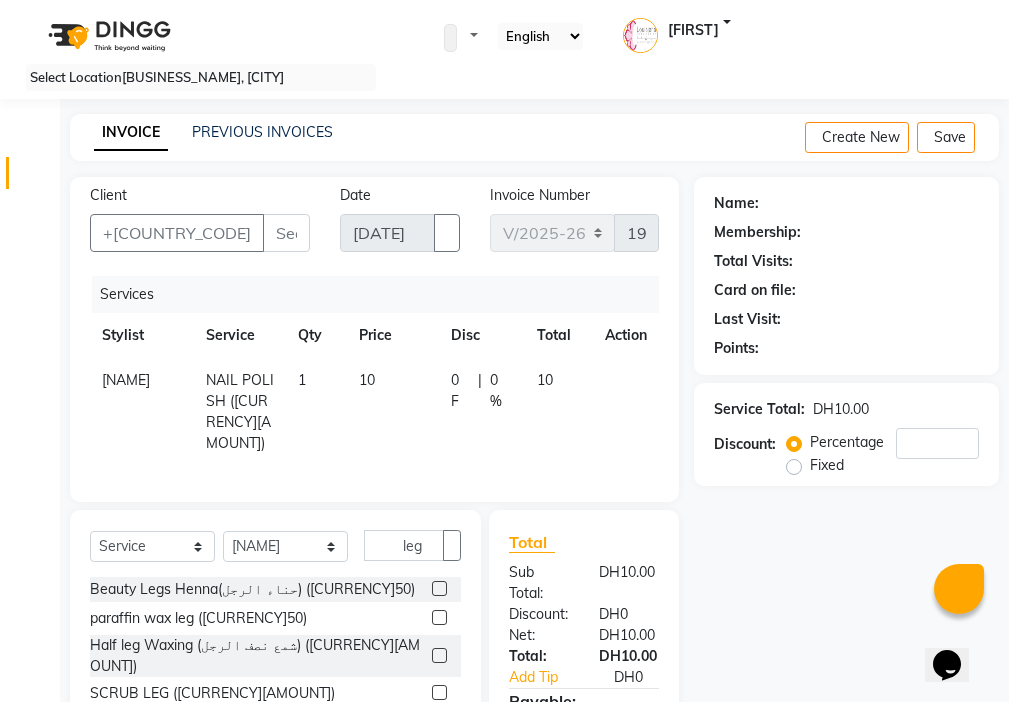 click at bounding box center [439, 692] 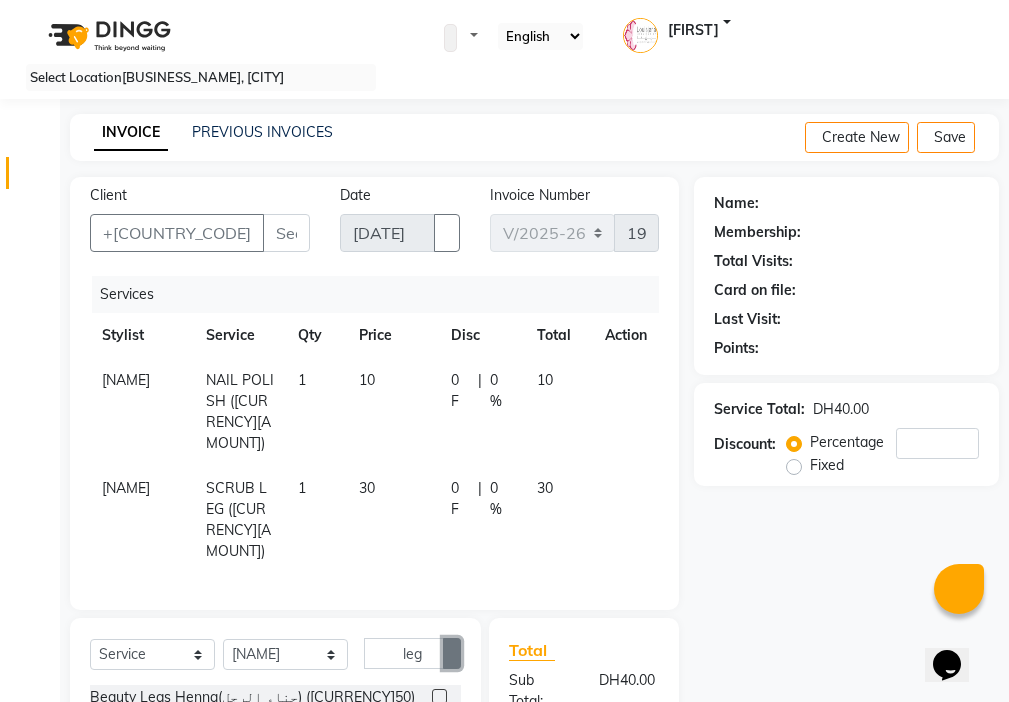 click at bounding box center [452, 654] 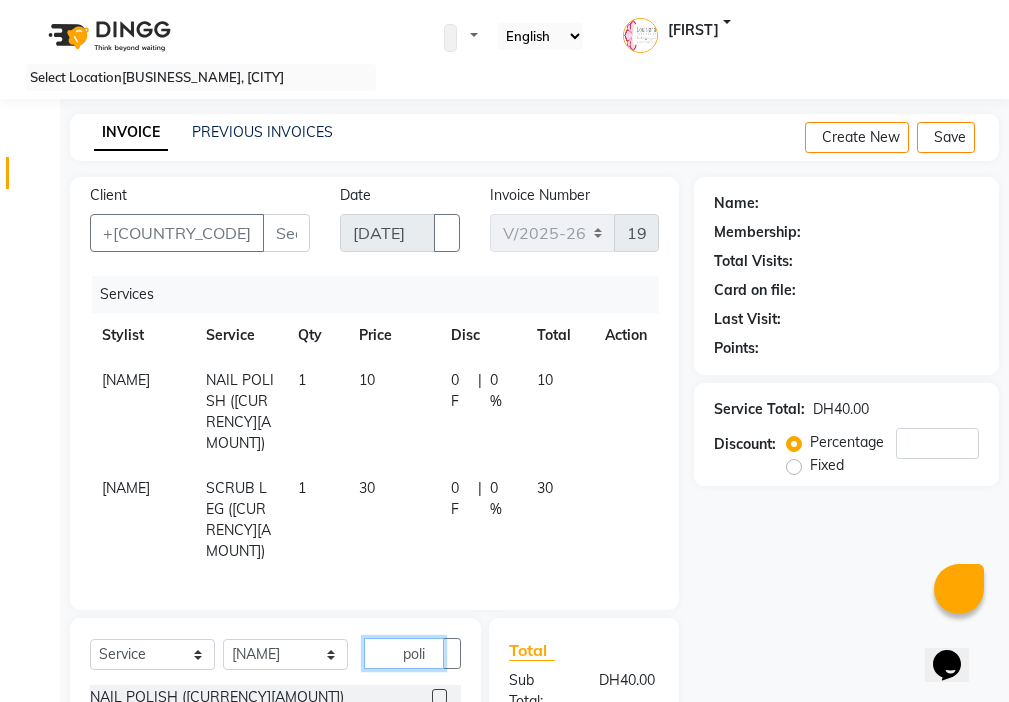 type on "poli" 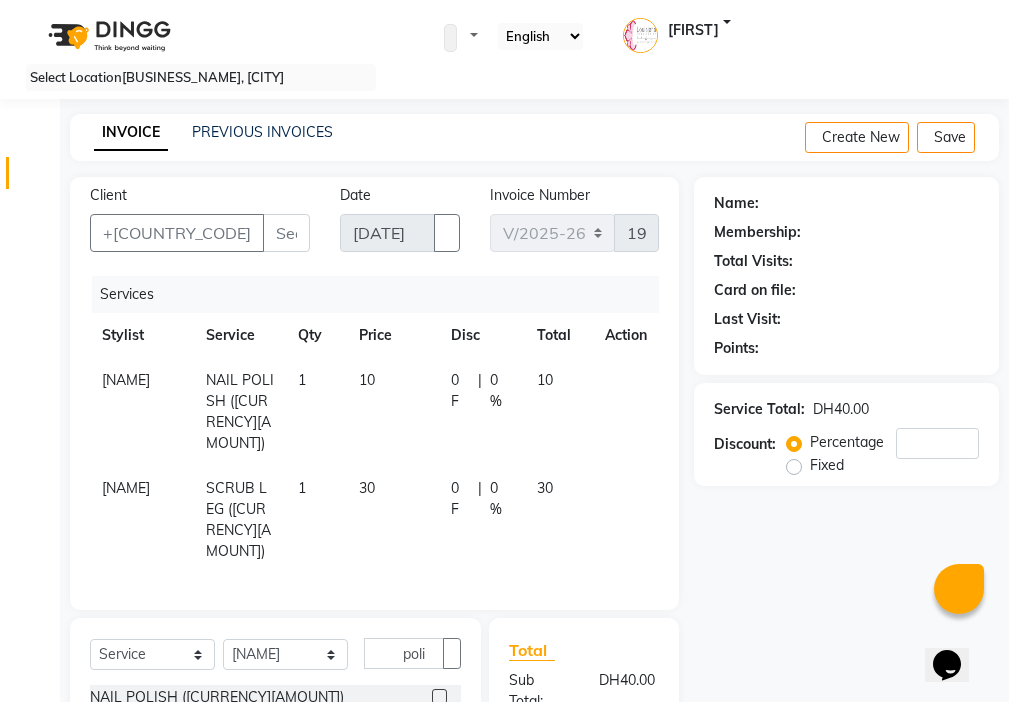 click at bounding box center [439, 696] 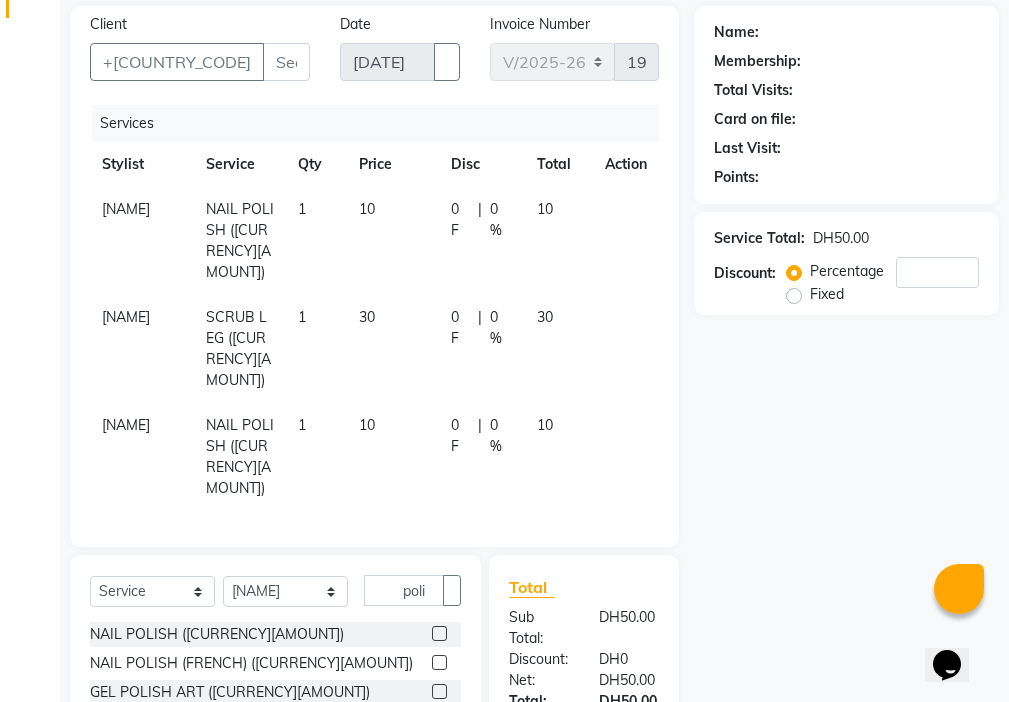 scroll, scrollTop: 172, scrollLeft: 0, axis: vertical 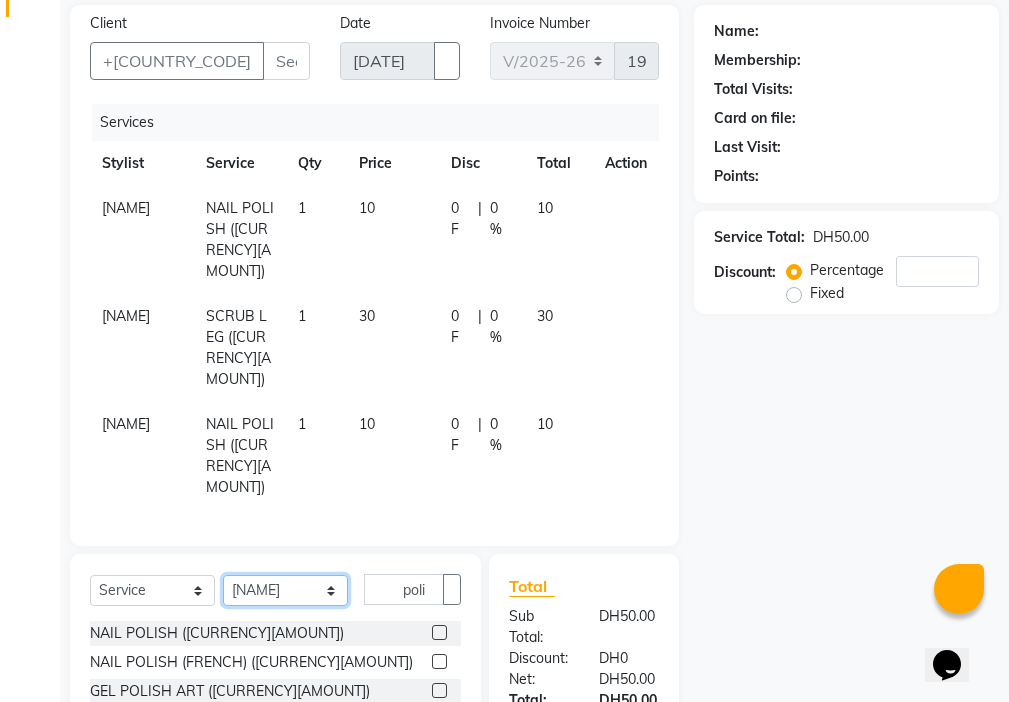 click on "Select Stylist [NAME] [NAME] [NAME] [NAME] Cashier [NAME] [NAME] [NAME] [NAME] [NAME] [NAME] [NAME] [NAME] [NAME] [NAME] [NAME] [NAME] [NAME] [NAME] [NAME] [NAME] [NAME] [NAME]" at bounding box center [285, 590] 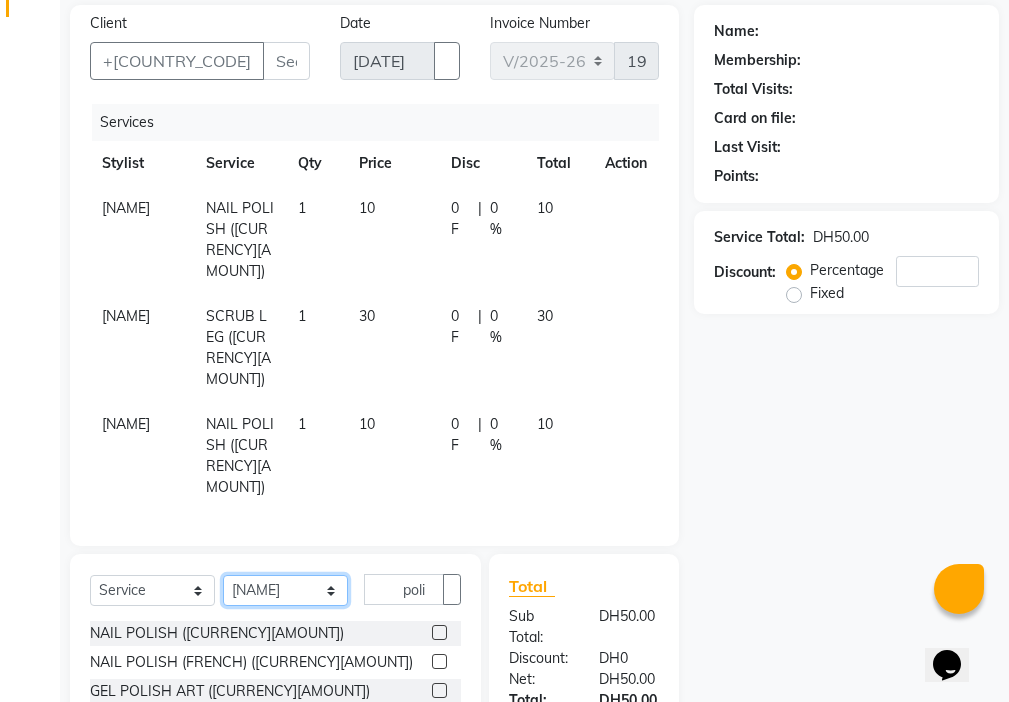 select on "9701" 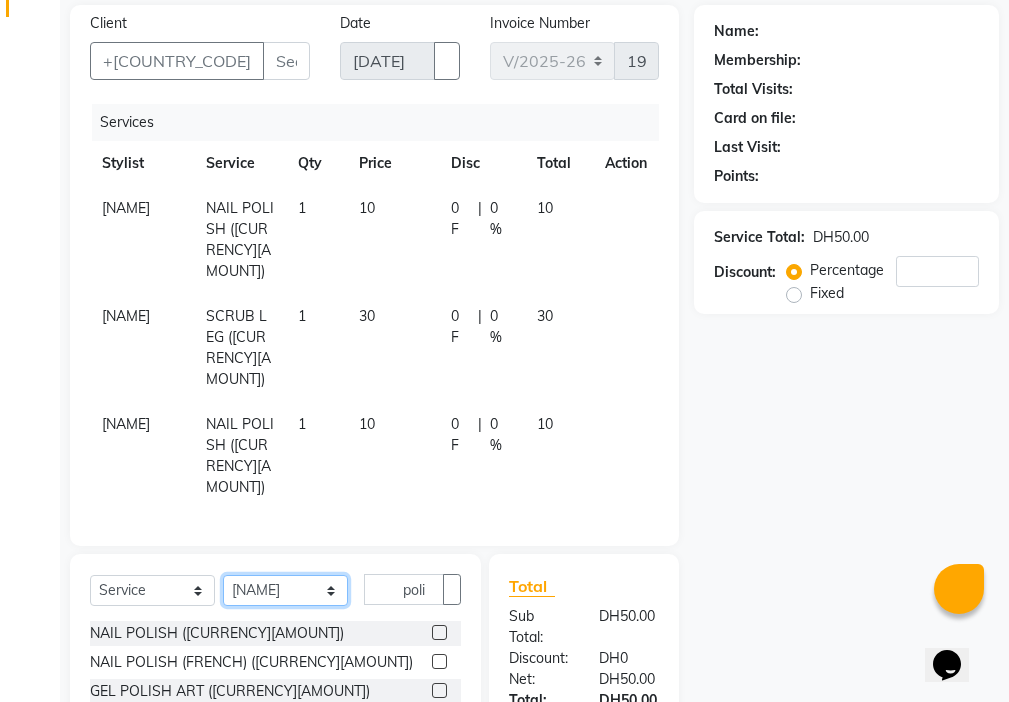 click on "Select Stylist [NAME] [NAME] [NAME] [NAME] Cashier [NAME] [NAME] [NAME] [NAME] [NAME] [NAME] [NAME] [NAME] [NAME] [NAME] [NAME] [NAME] [NAME] [NAME] [NAME] [NAME] [NAME] [NAME]" at bounding box center (285, 590) 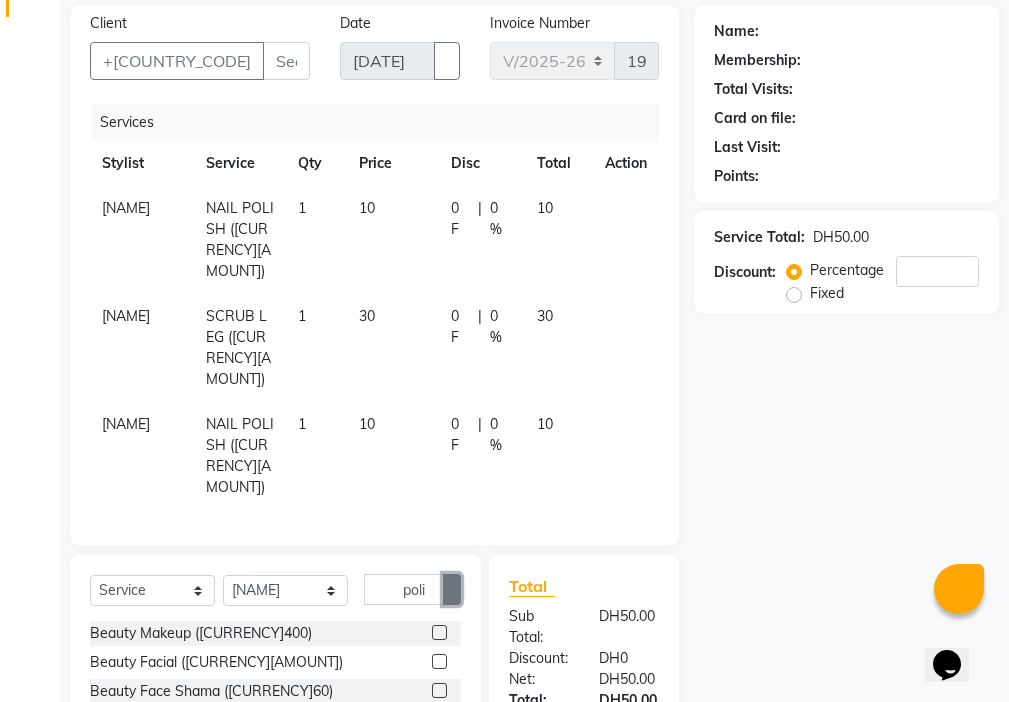 click at bounding box center (452, 590) 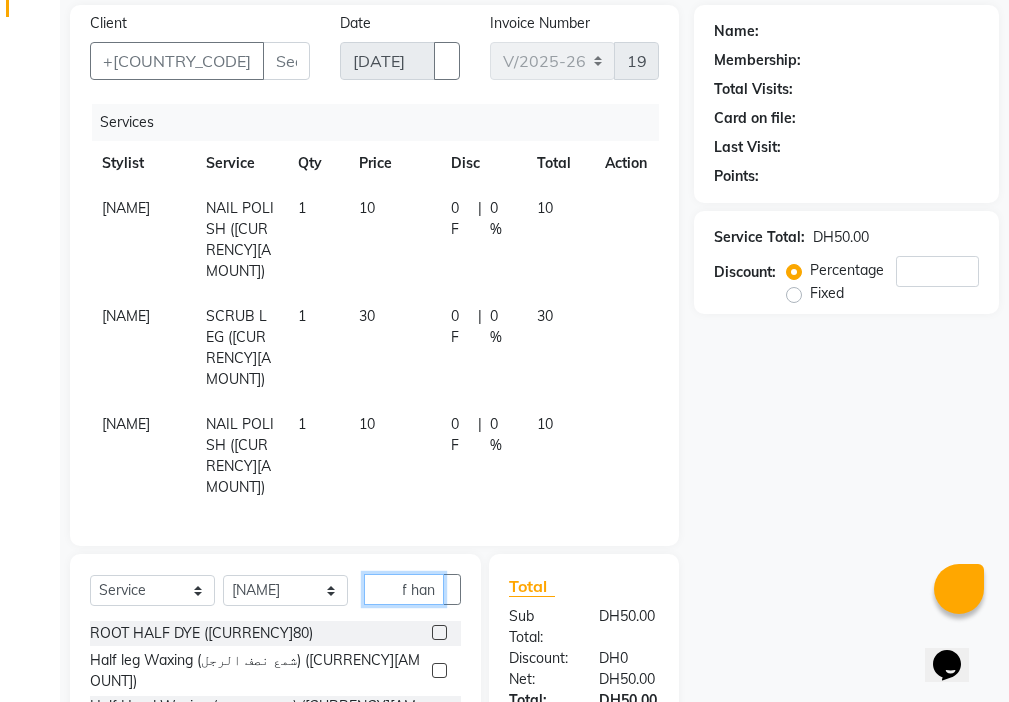 scroll, scrollTop: 0, scrollLeft: 30, axis: horizontal 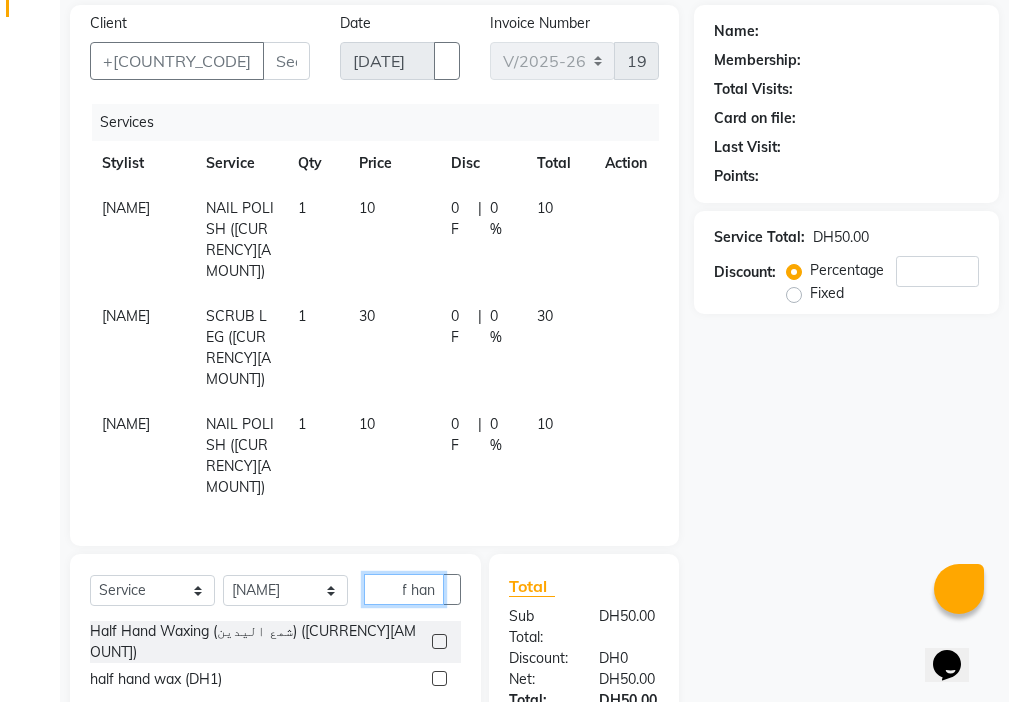 type on "half han" 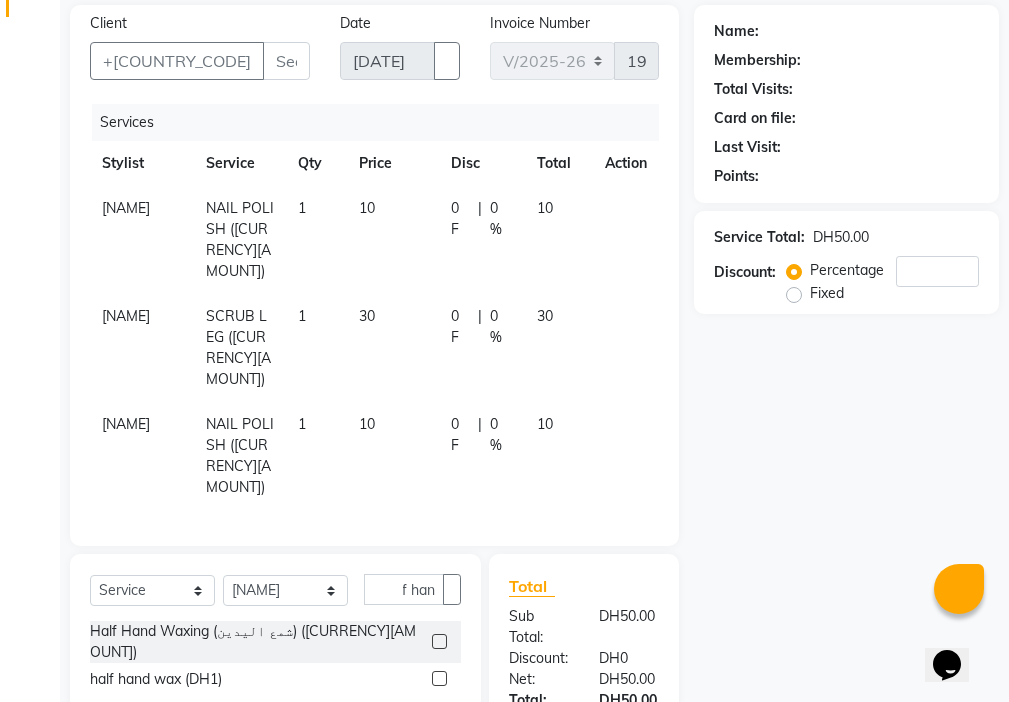 click at bounding box center (439, 641) 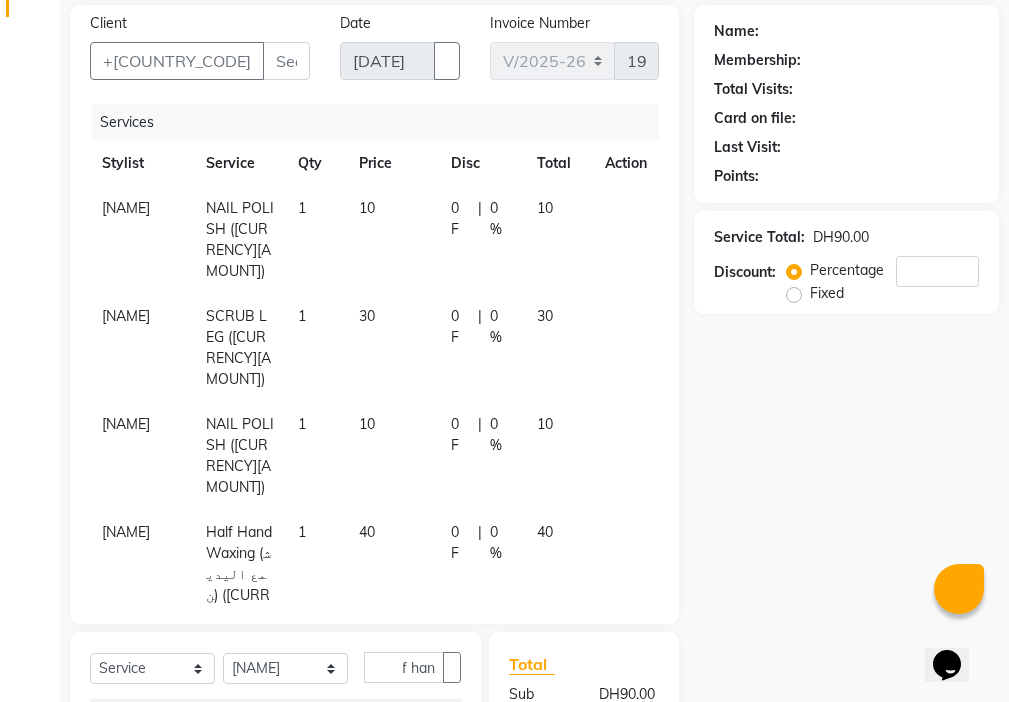 scroll, scrollTop: 0, scrollLeft: 0, axis: both 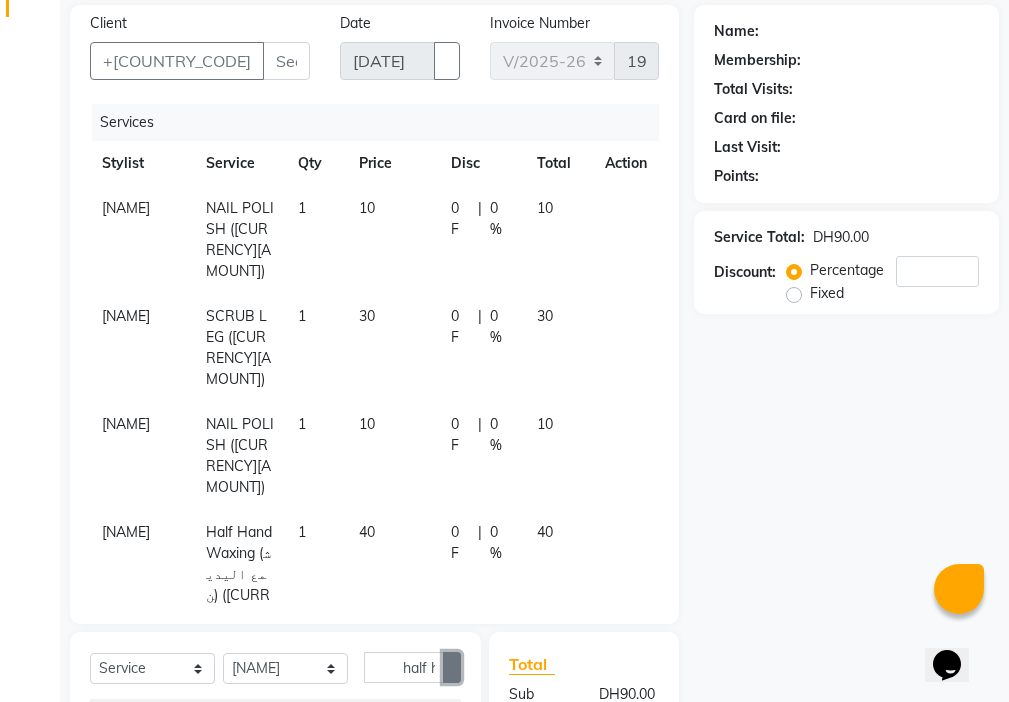 click at bounding box center [452, 668] 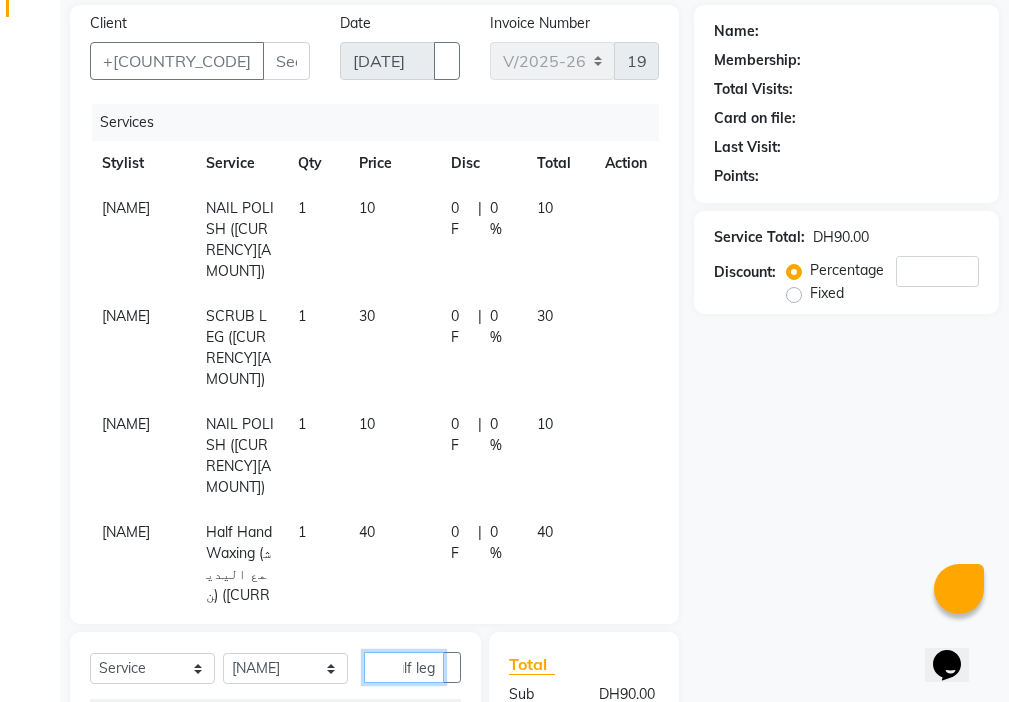 scroll, scrollTop: 0, scrollLeft: 24, axis: horizontal 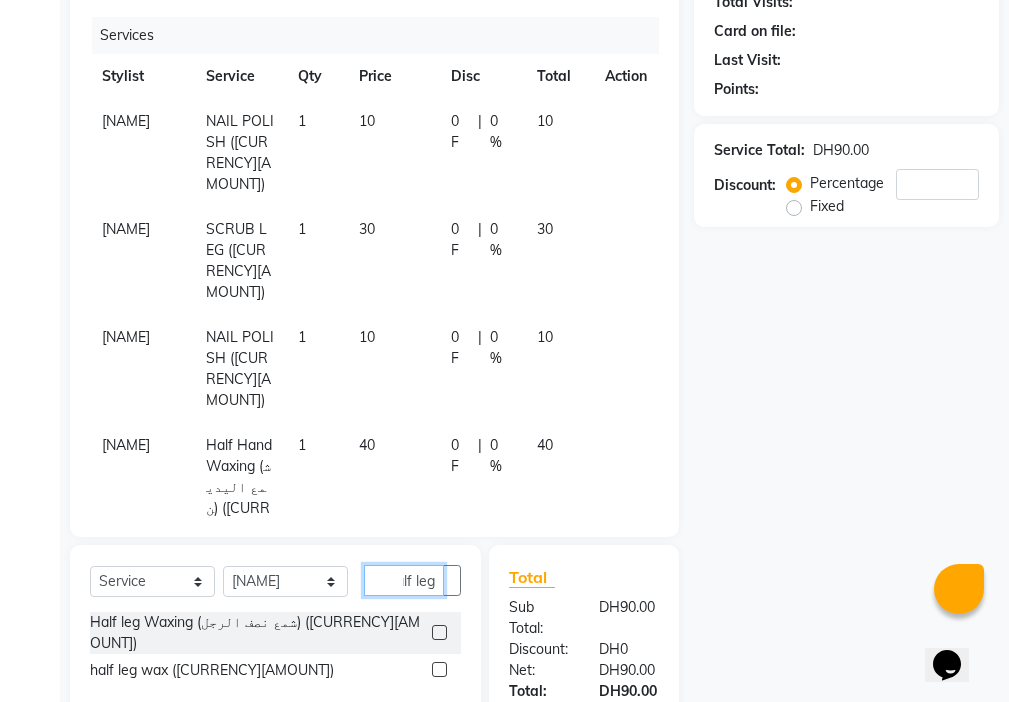 type on "half leg" 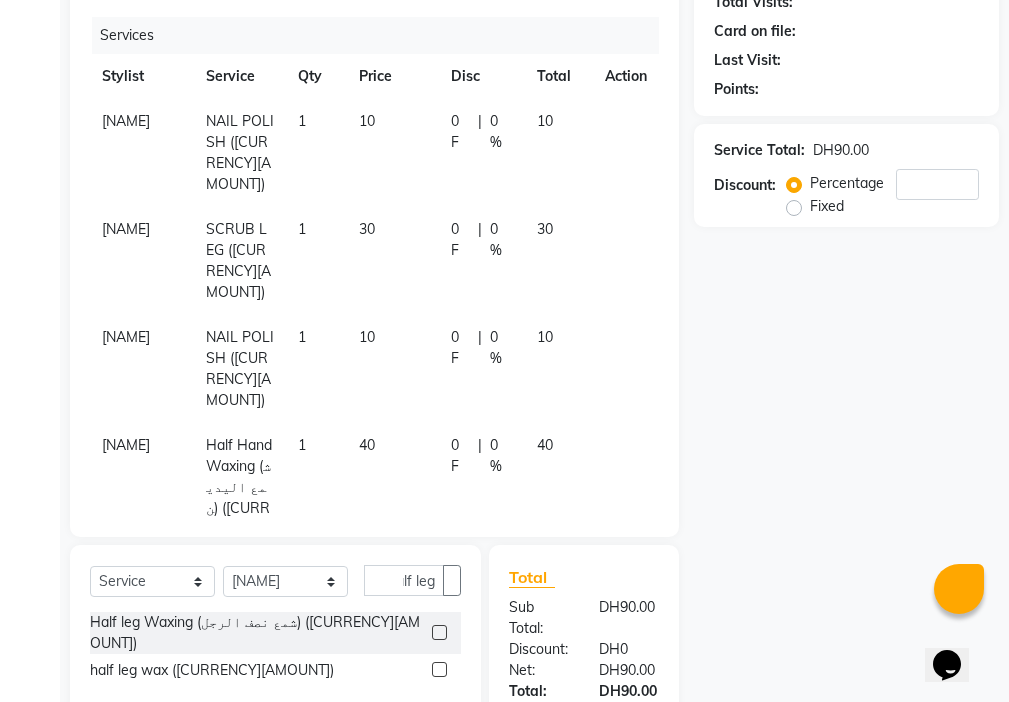 click at bounding box center (439, 632) 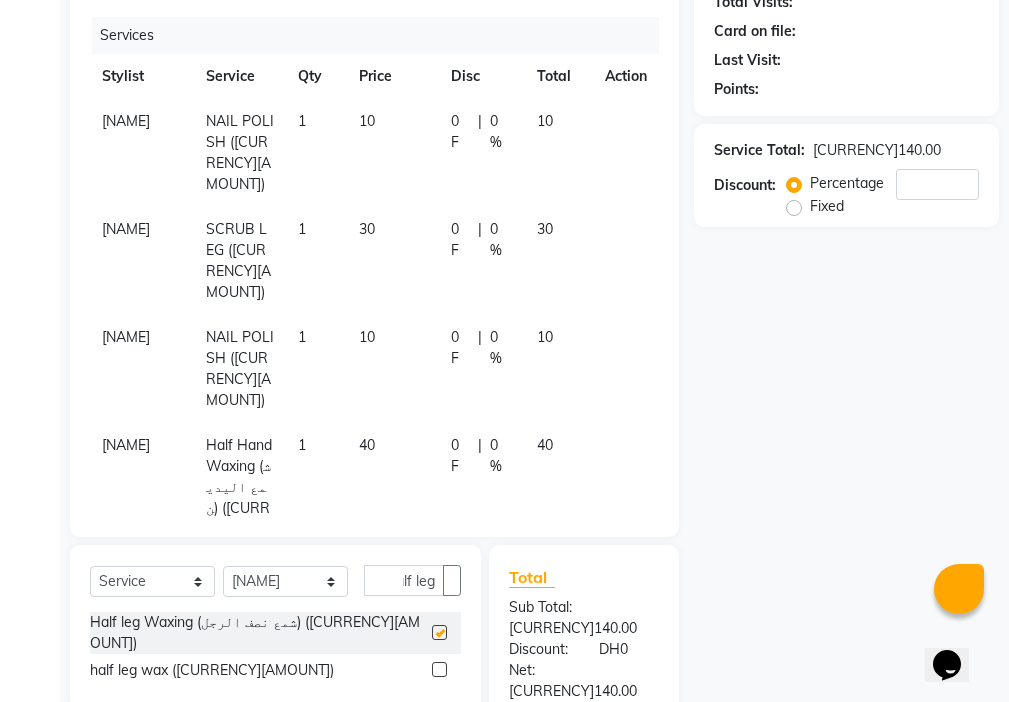 scroll, scrollTop: 0, scrollLeft: 0, axis: both 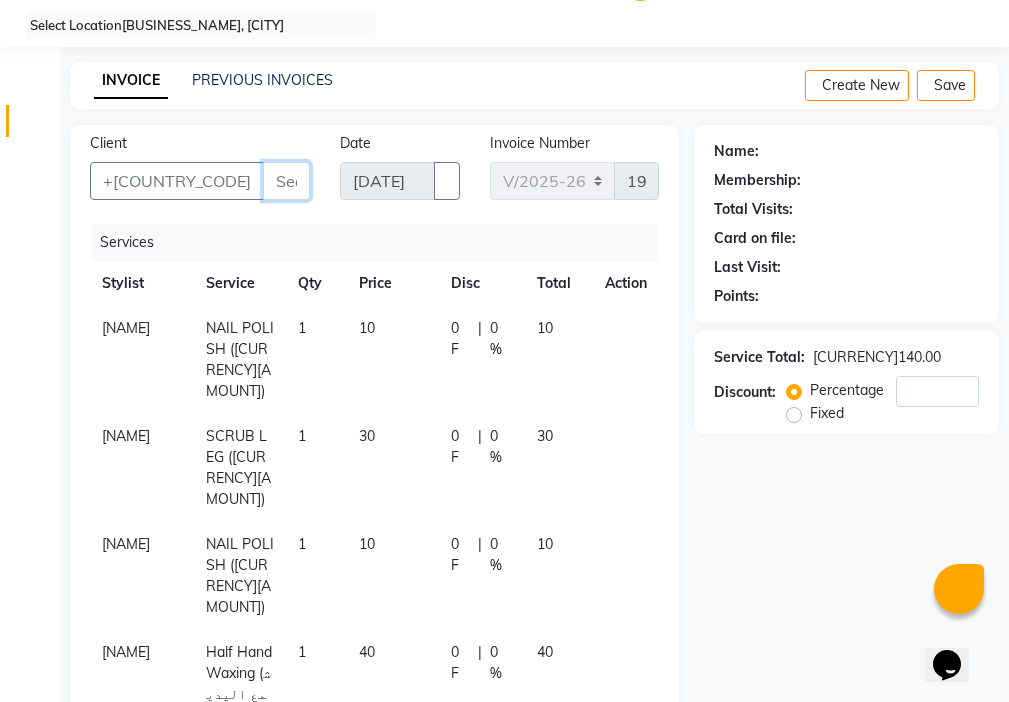 click on "Client" at bounding box center (286, 181) 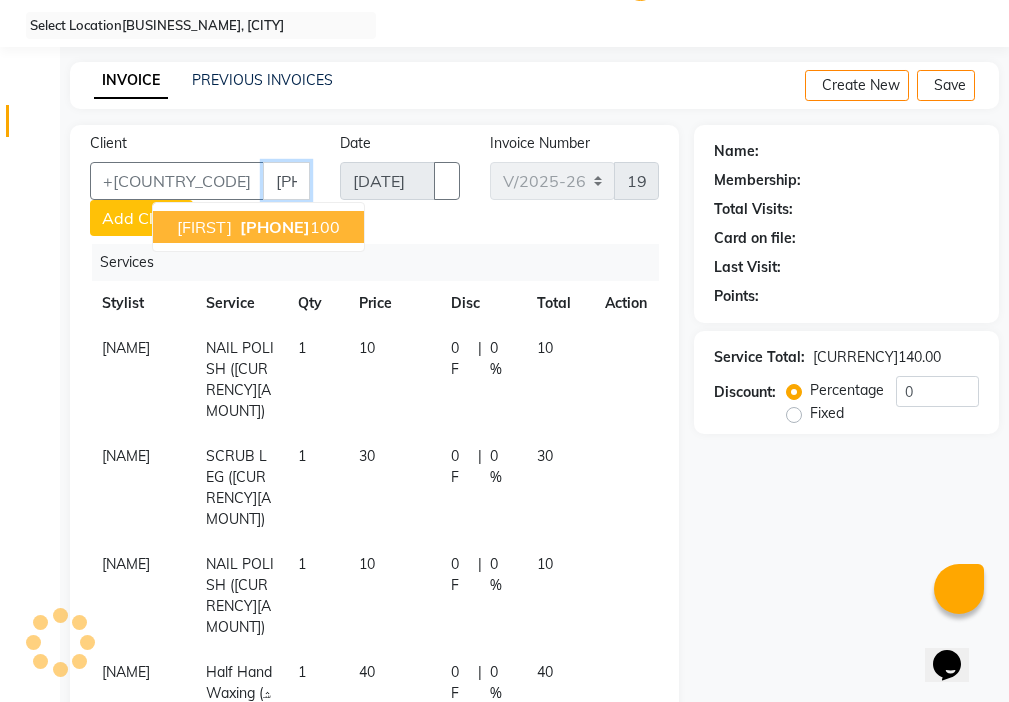 type on "[PHONE]" 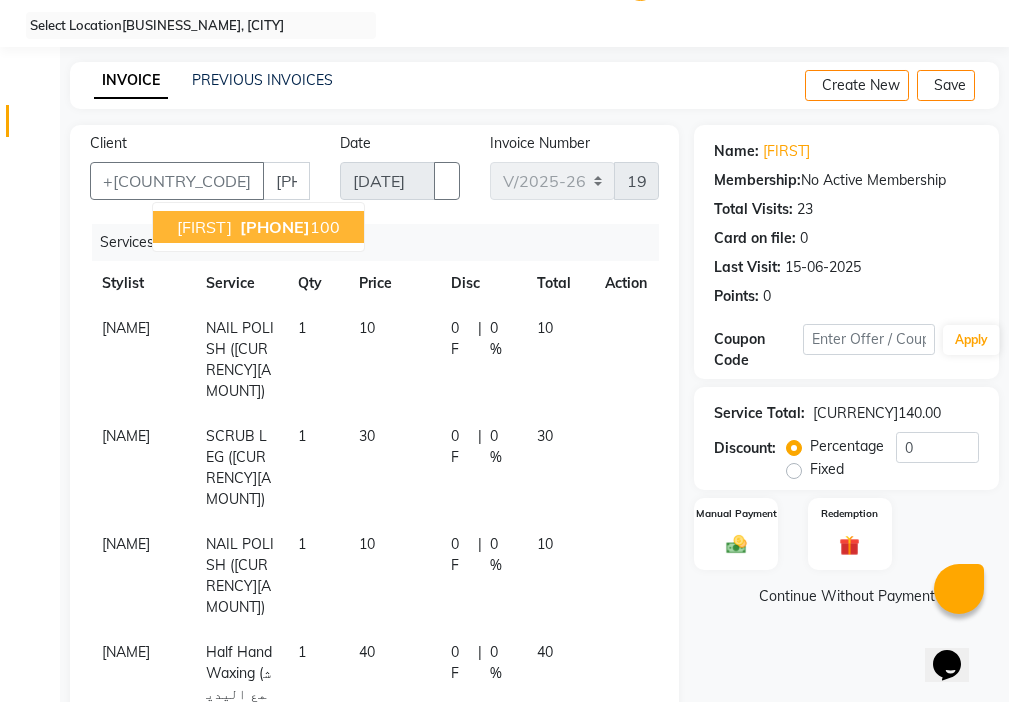 click on "50260 100" at bounding box center [288, 227] 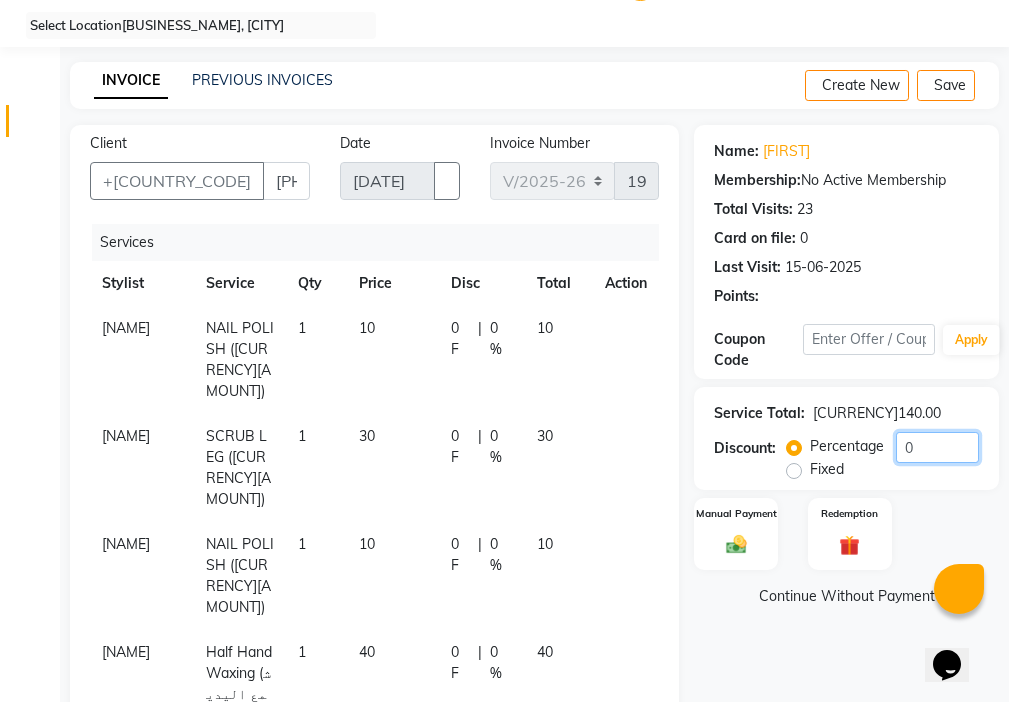 click on "0" at bounding box center (937, 447) 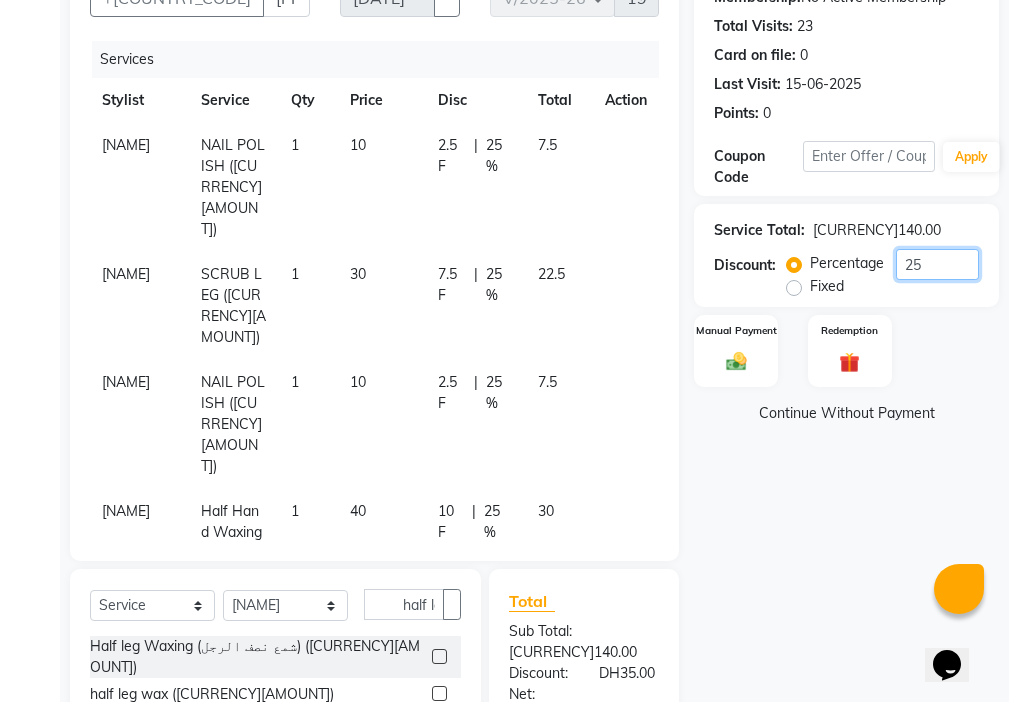 scroll, scrollTop: 240, scrollLeft: 0, axis: vertical 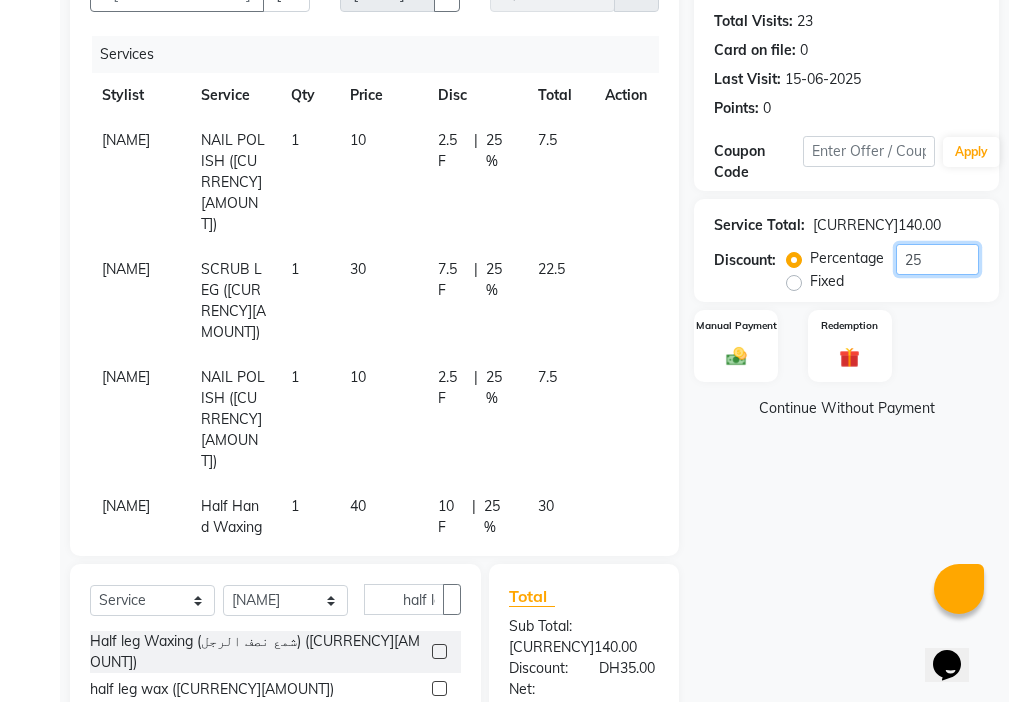 type on "25" 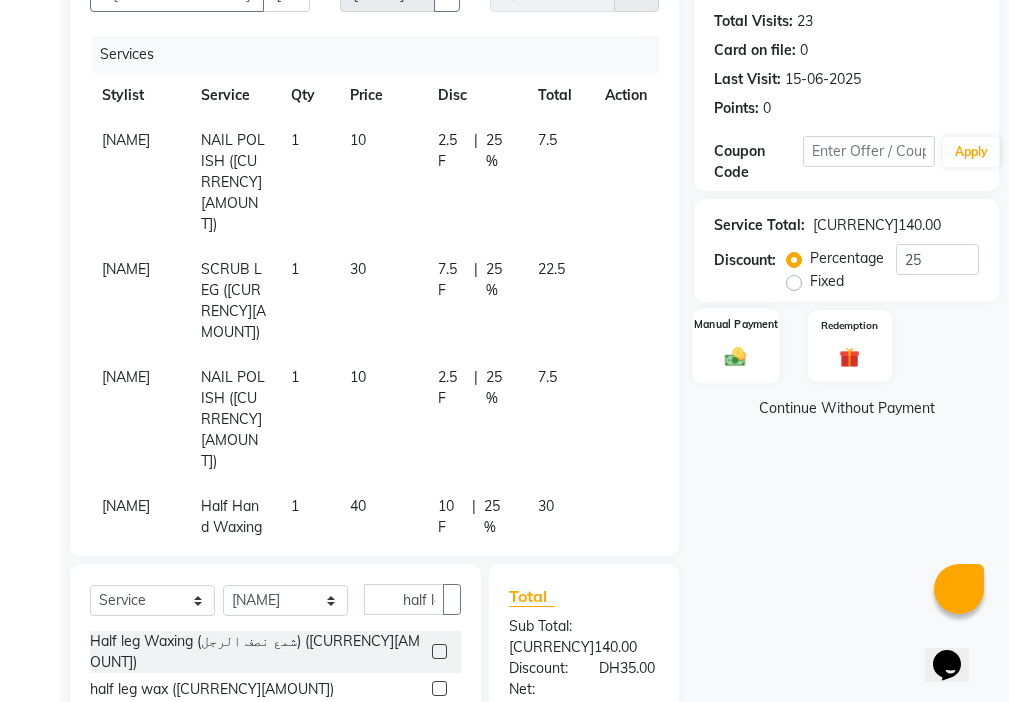 click on "Manual Payment" at bounding box center (736, 345) 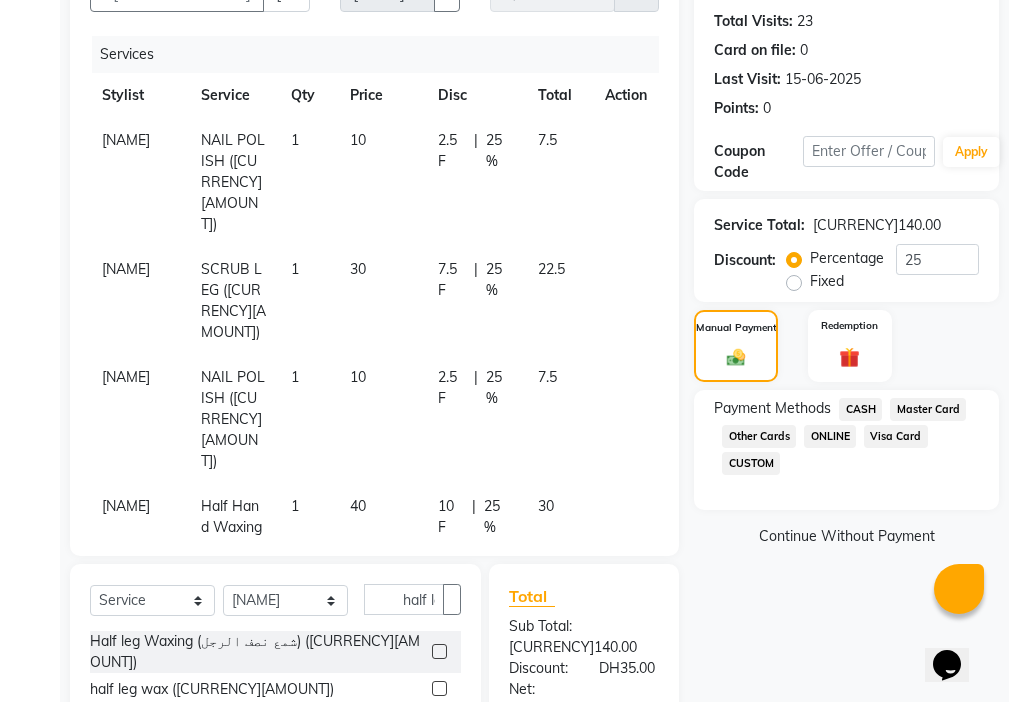 click on "Visa Card" at bounding box center [860, 409] 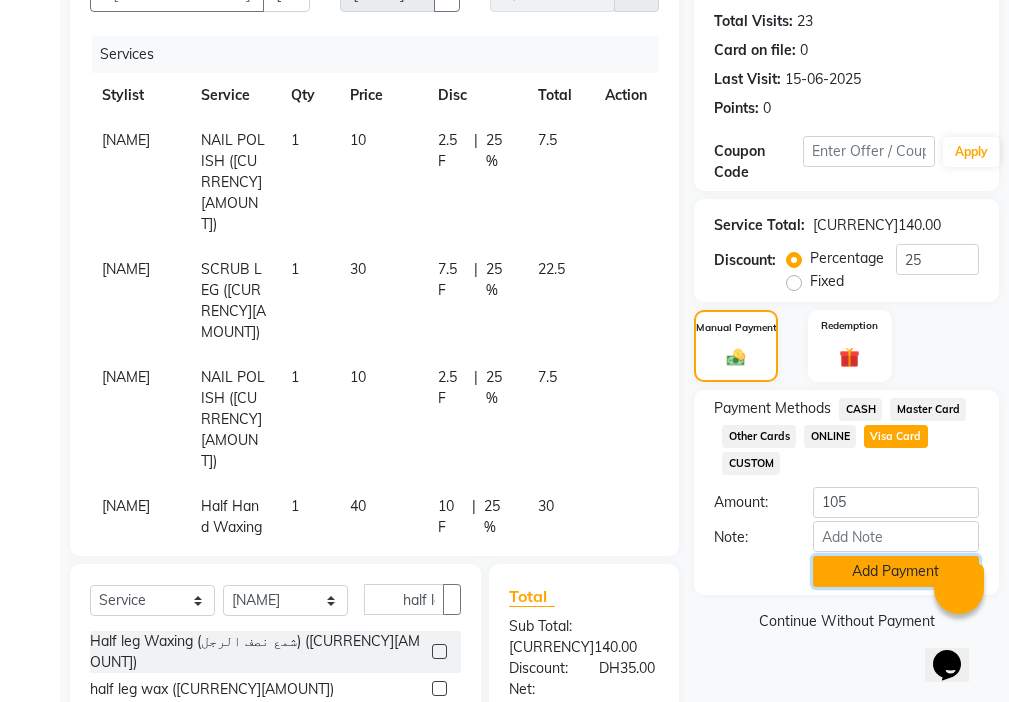 click on "Add Payment" at bounding box center [896, 571] 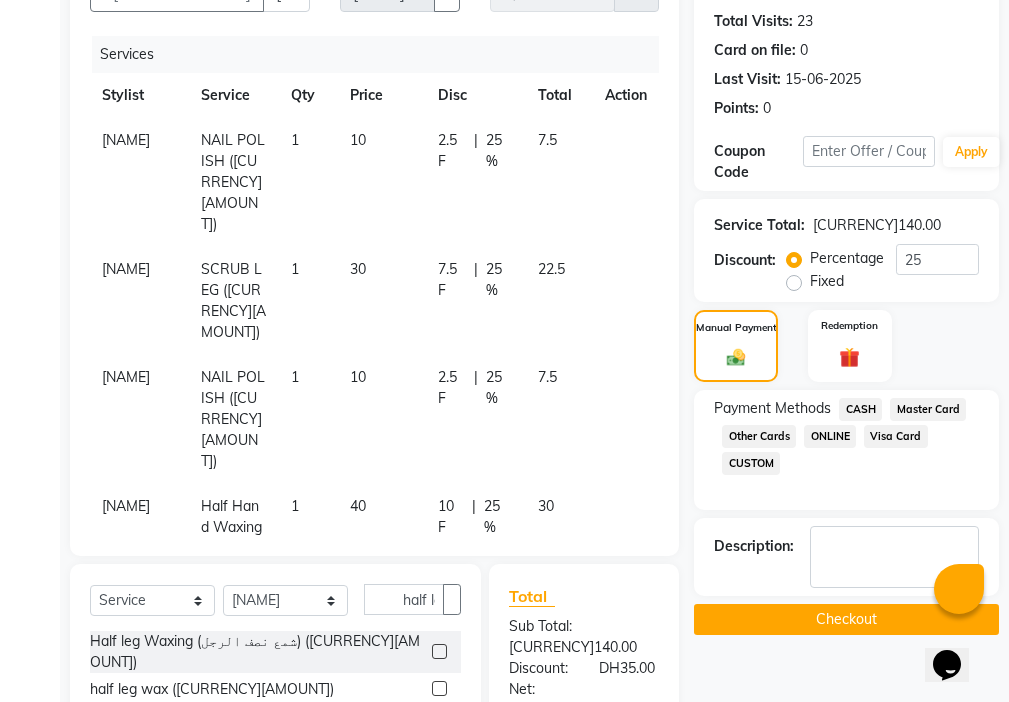 click on "Checkout" at bounding box center [846, 619] 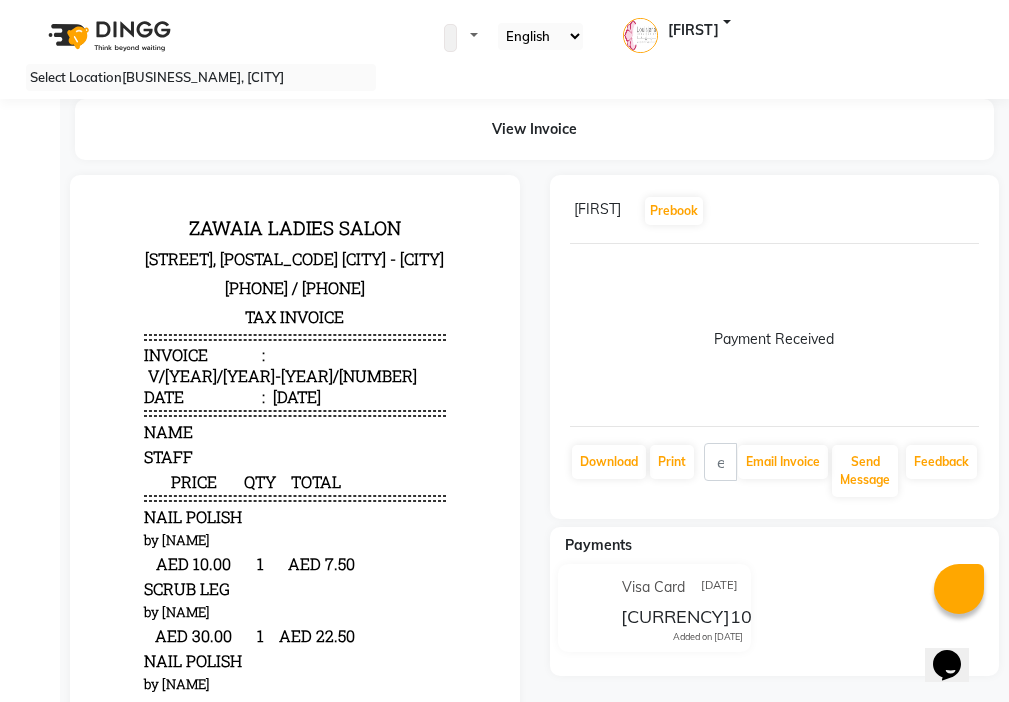 scroll, scrollTop: 0, scrollLeft: 0, axis: both 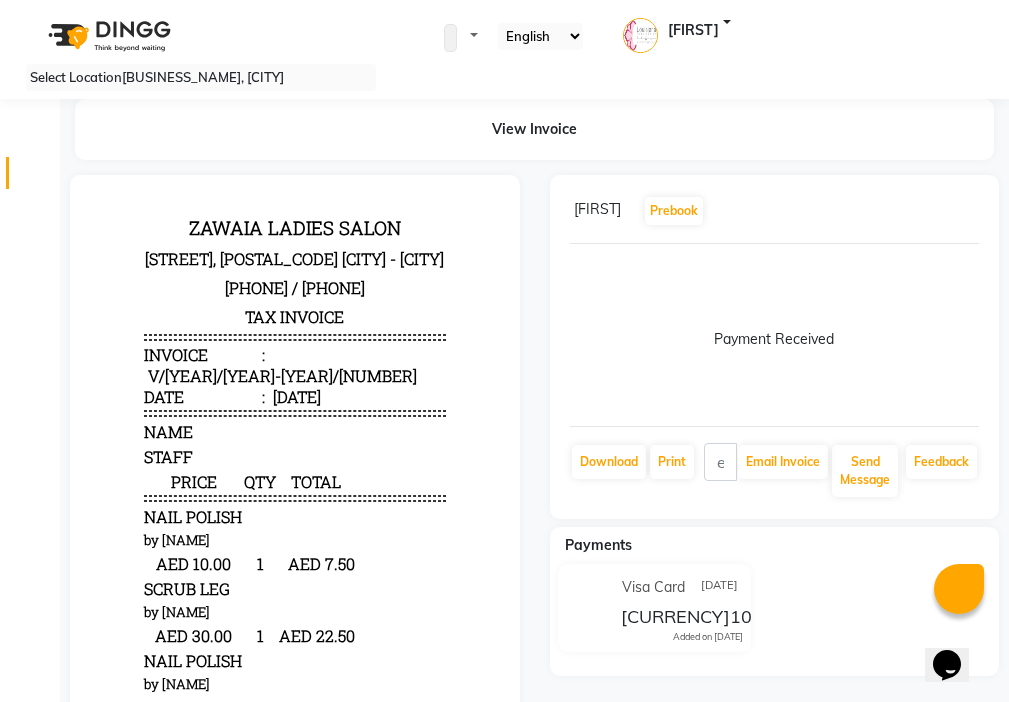 click at bounding box center (38, 178) 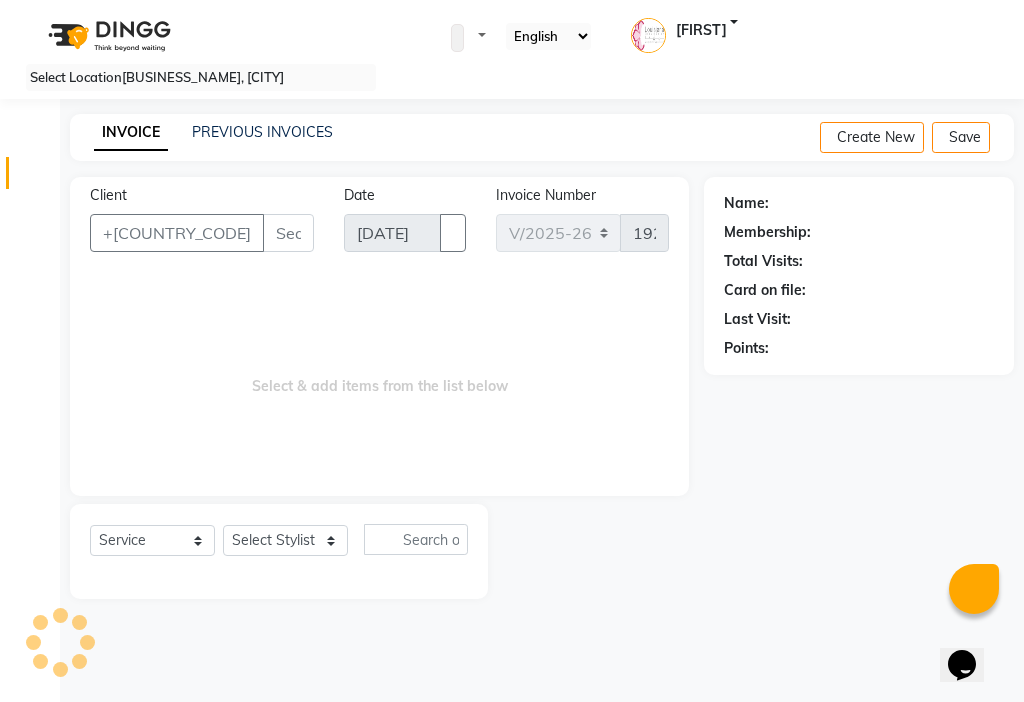 click on "Client" at bounding box center [288, 233] 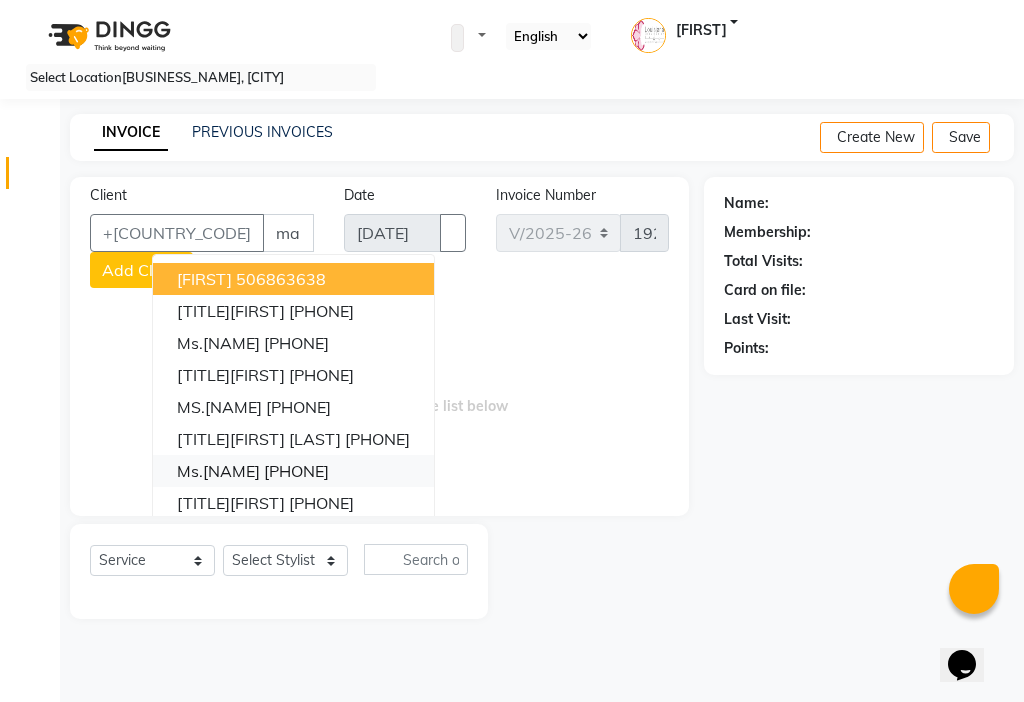 click on "[PHONE]" at bounding box center [296, 471] 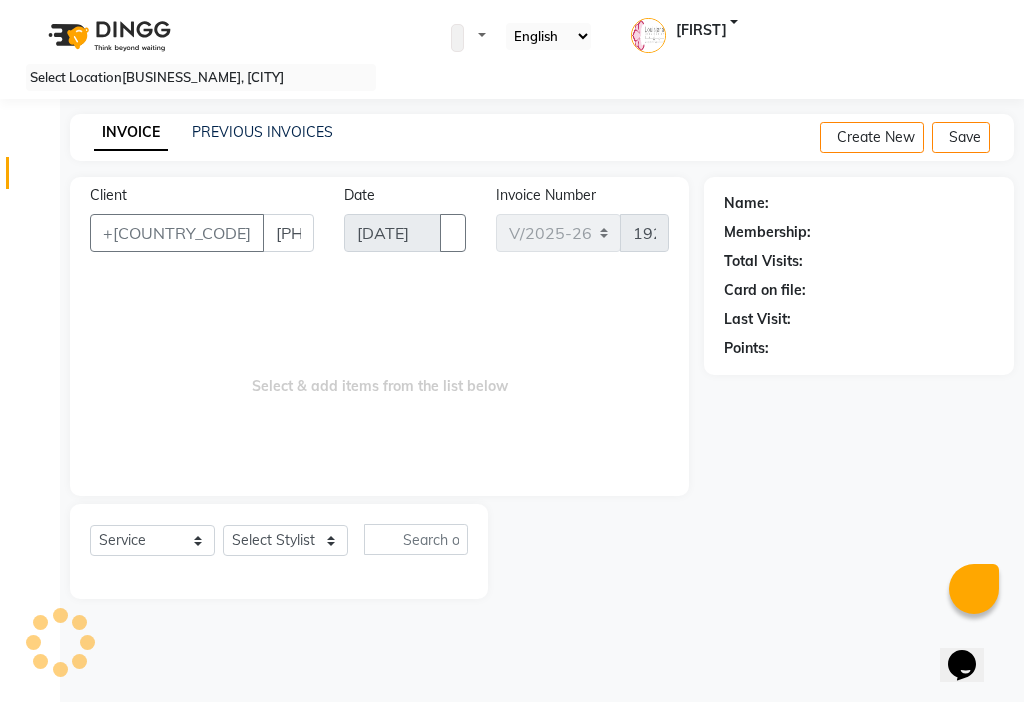 type on "[PHONE]" 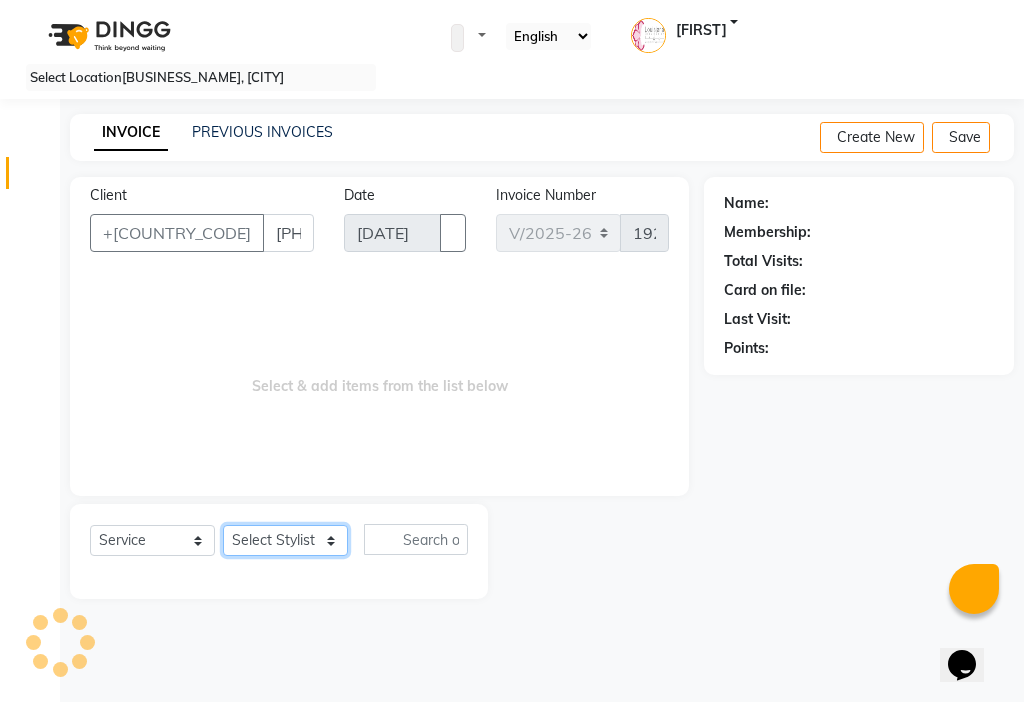 click on "Select Stylist [NAME] [NAME] [NAME] [NAME] Cashier [NAME] [NAME] [NAME] [NAME] [NAME] [NAME] [NAME] [NAME] [NAME] [NAME] [NAME] [NAME] [NAME] [NAME] [NAME] [NAME] [NAME] [NAME]" at bounding box center (285, 540) 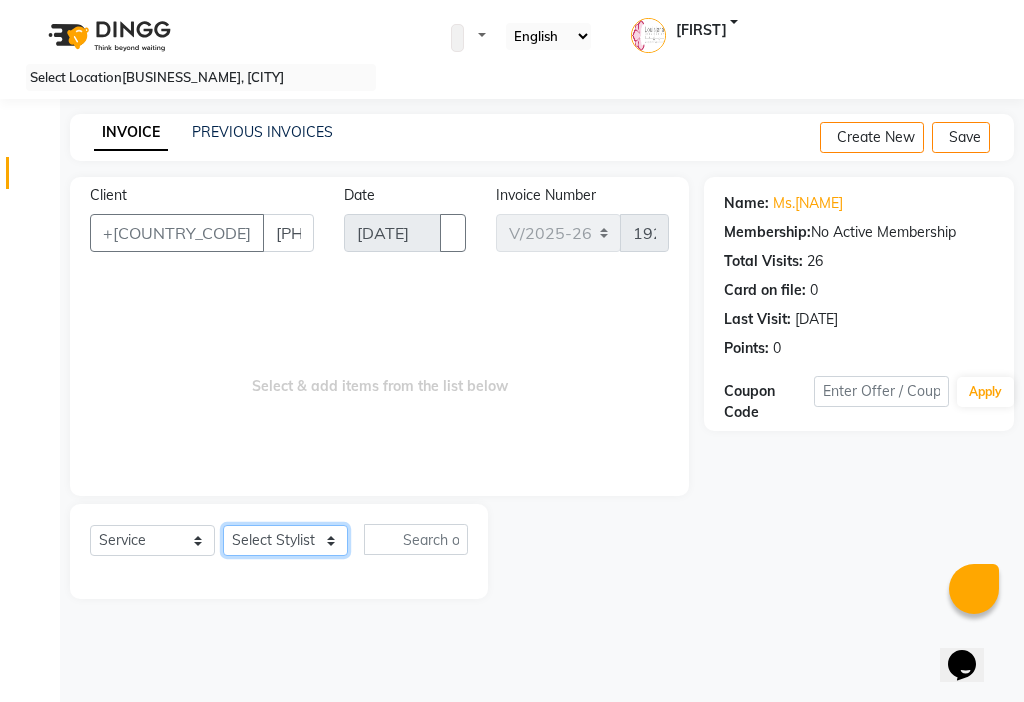 select on "28858" 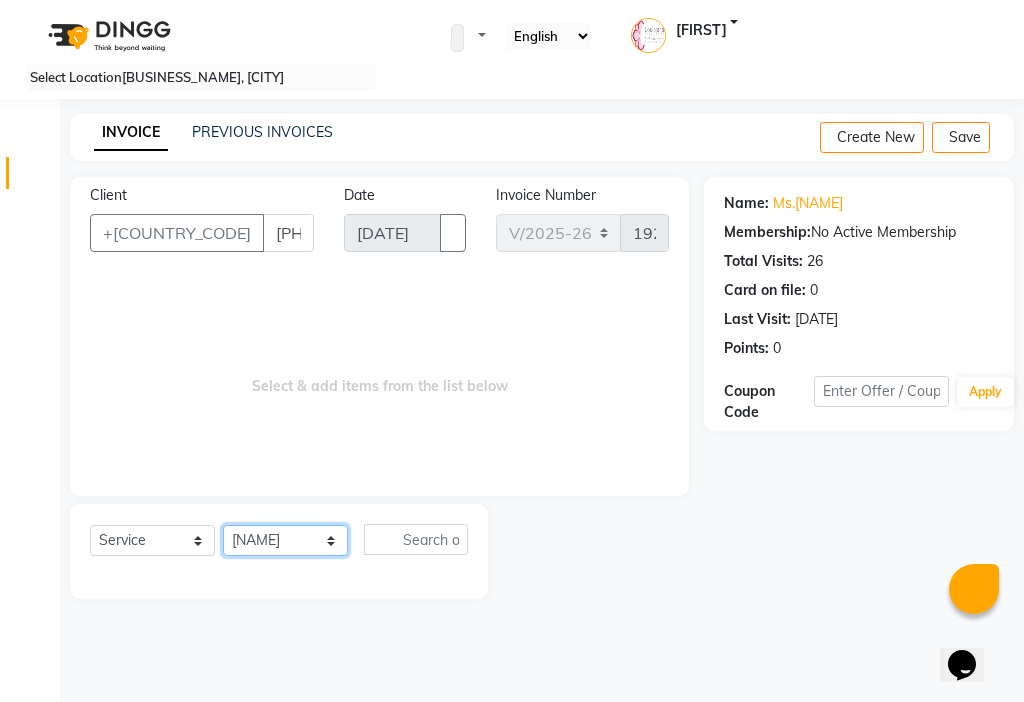 click on "Select Stylist [NAME] [NAME] [NAME] [NAME] Cashier [NAME] [NAME] [NAME] [NAME] [NAME] [NAME] [NAME] [NAME] [NAME] [NAME] [NAME] [NAME] [NAME] [NAME] [NAME] [NAME] [NAME] [NAME]" at bounding box center [285, 540] 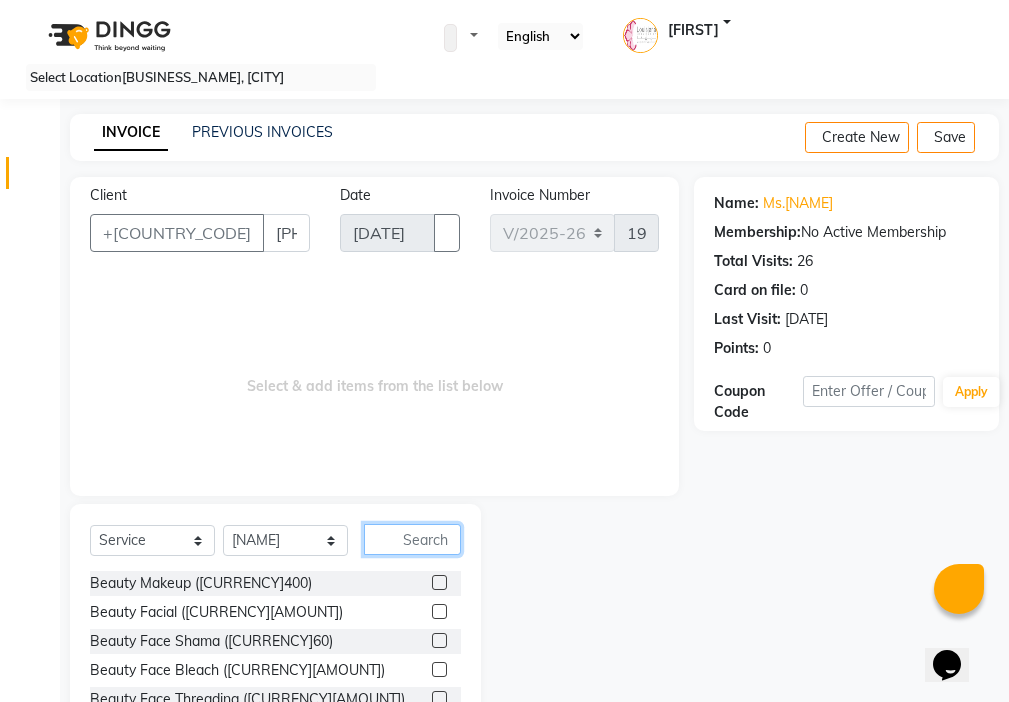 click at bounding box center (412, 539) 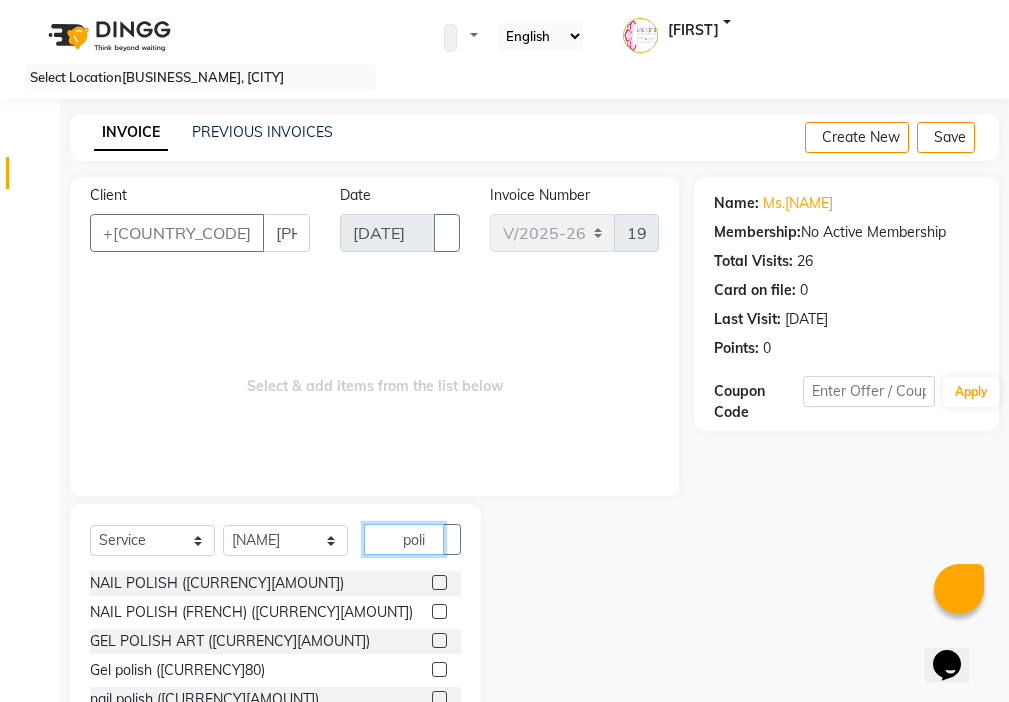 type on "poli" 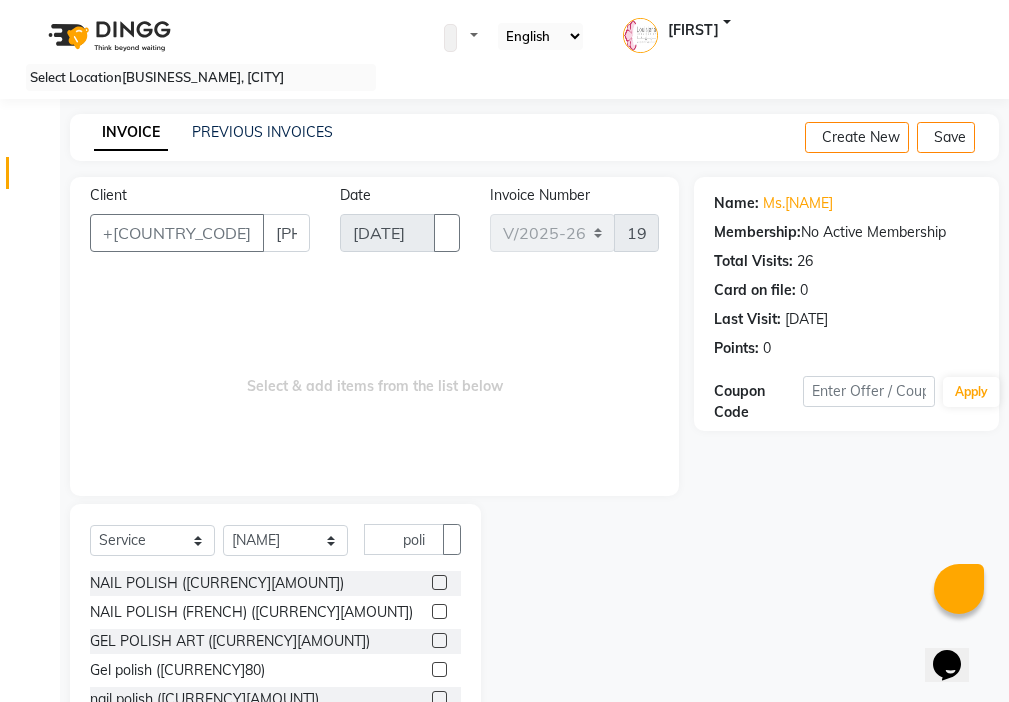 click at bounding box center (439, 582) 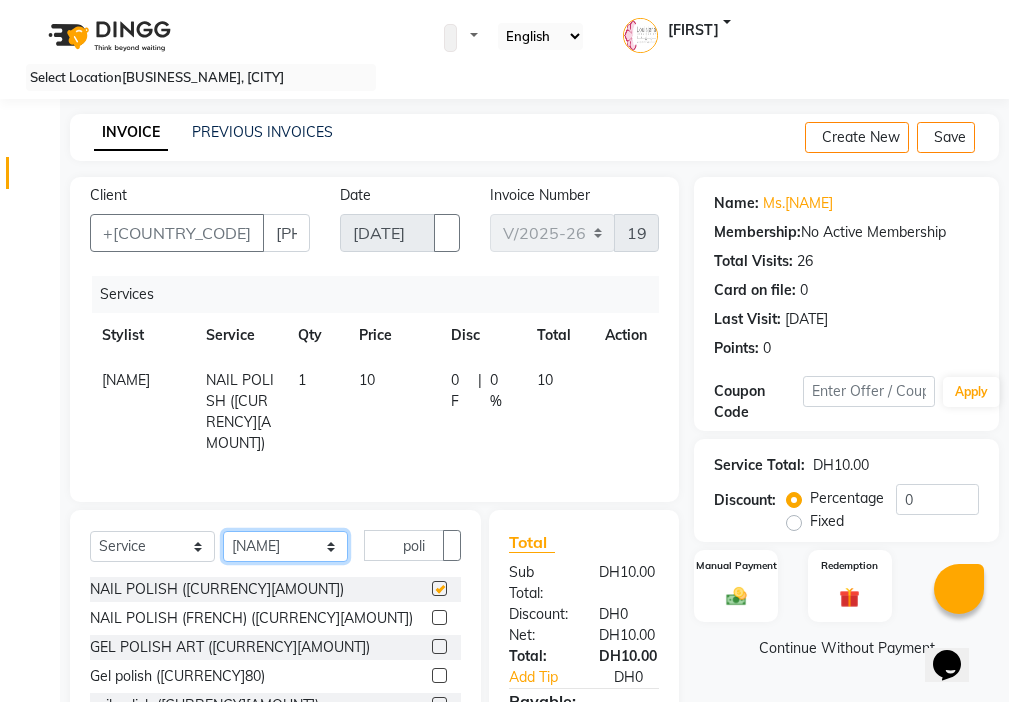 click on "Select Stylist [NAME] [NAME] [NAME] [NAME] Cashier [NAME] [NAME] [NAME] [NAME] [NAME] [NAME] [NAME] [NAME] [NAME] [NAME] [NAME] [NAME] [NAME] [NAME] [NAME] [NAME] [NAME] [NAME]" at bounding box center (285, 546) 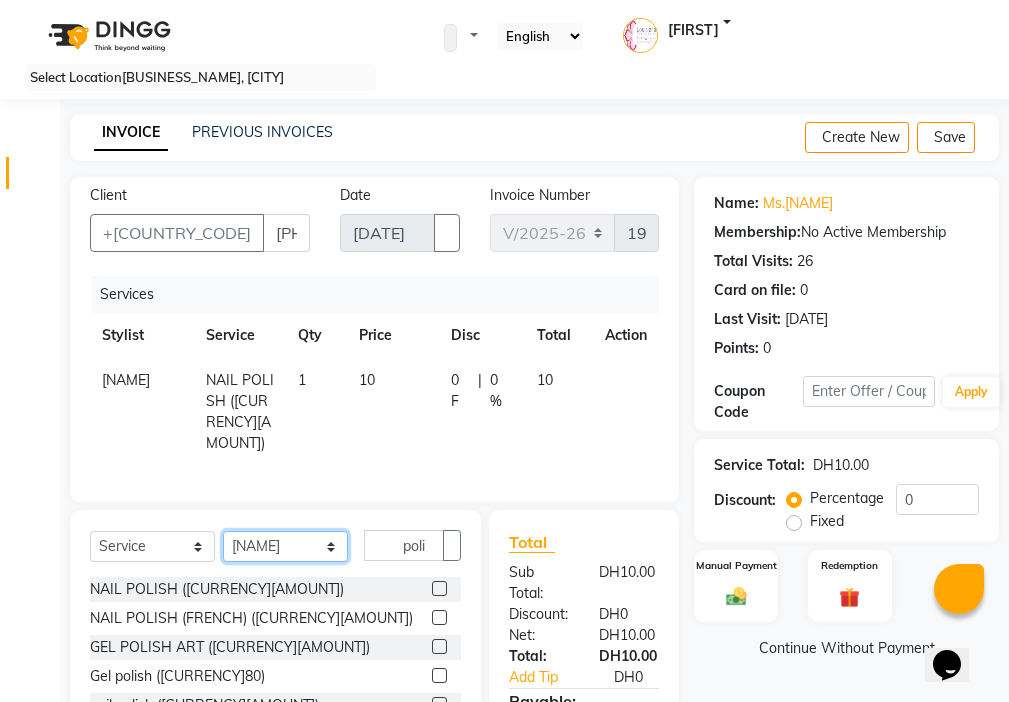 select on "48085" 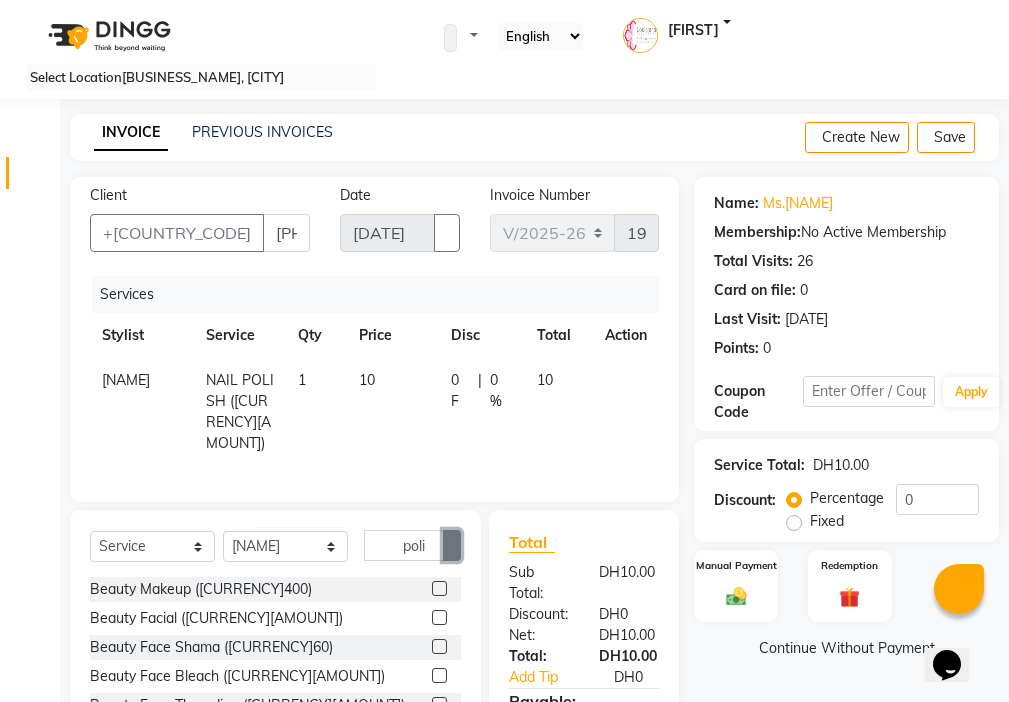 click at bounding box center (452, 546) 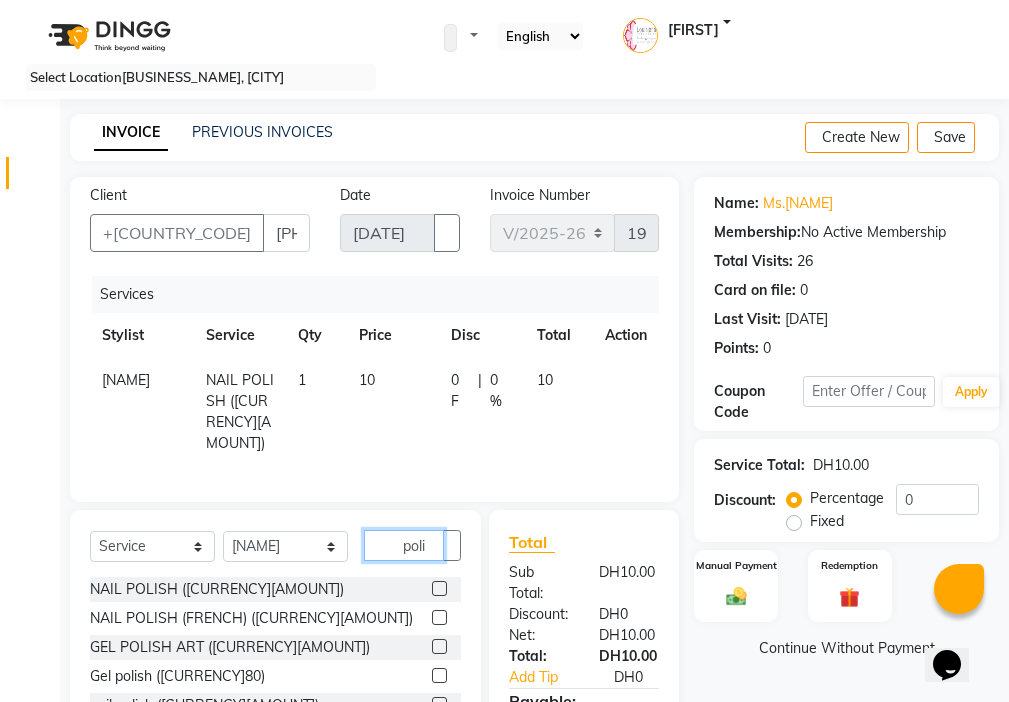 type on "poli" 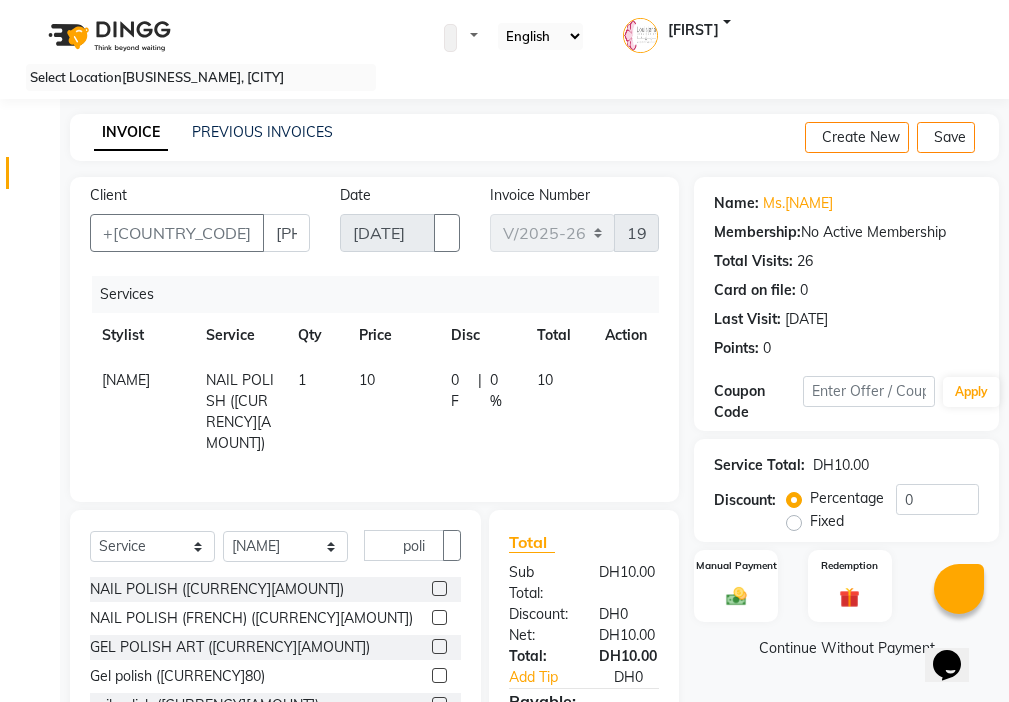 click at bounding box center (439, 588) 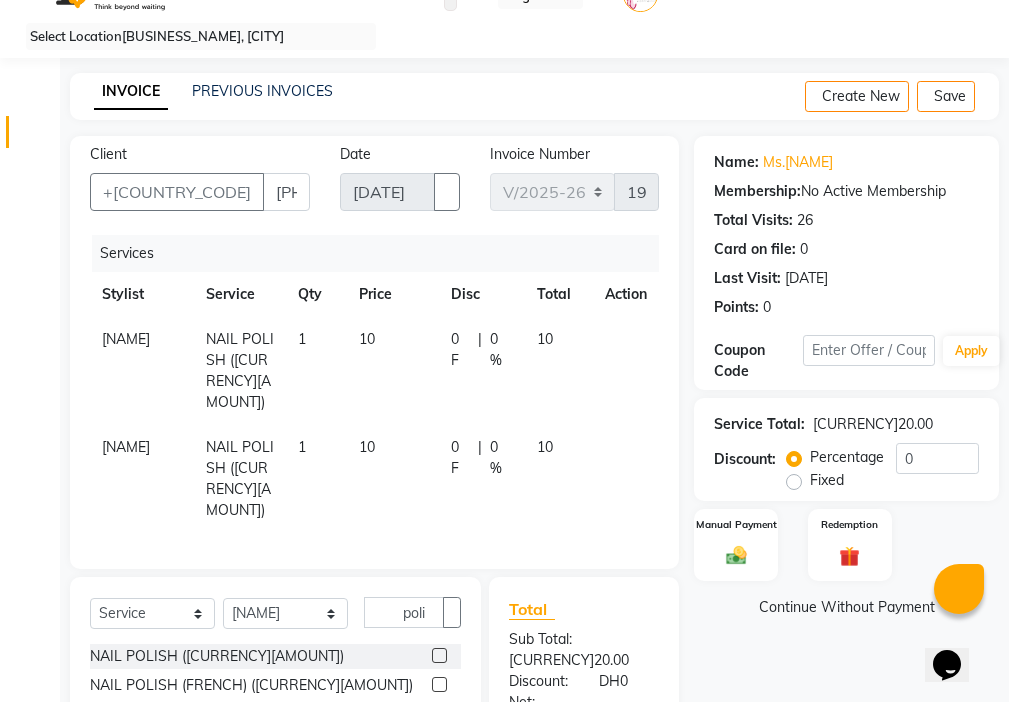 scroll, scrollTop: 141, scrollLeft: 0, axis: vertical 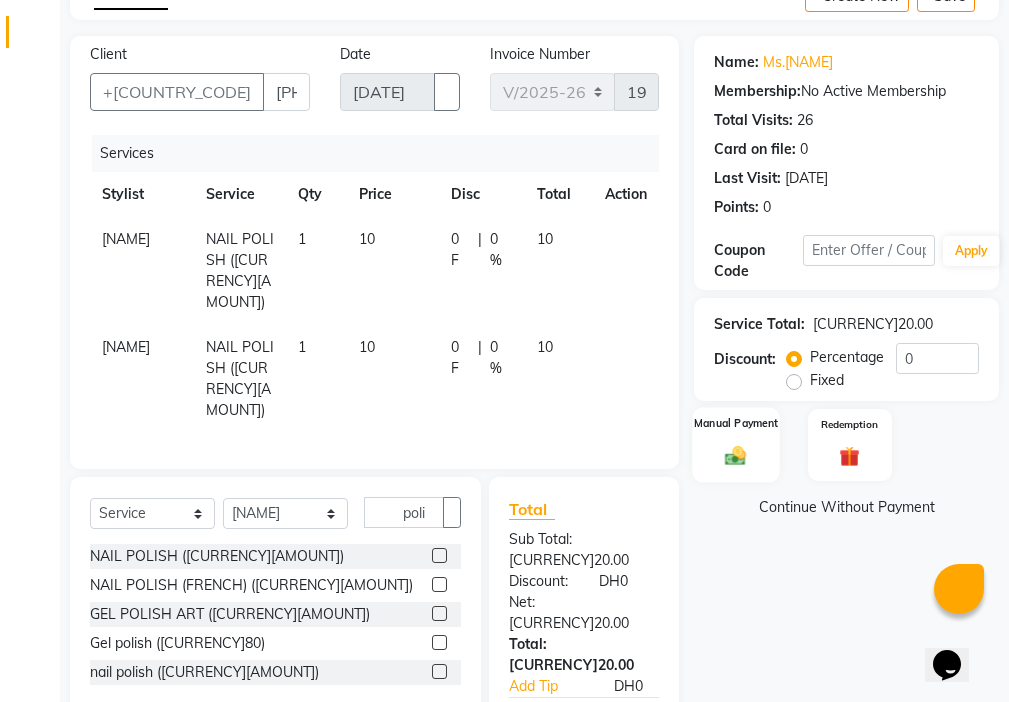 click at bounding box center [736, 455] 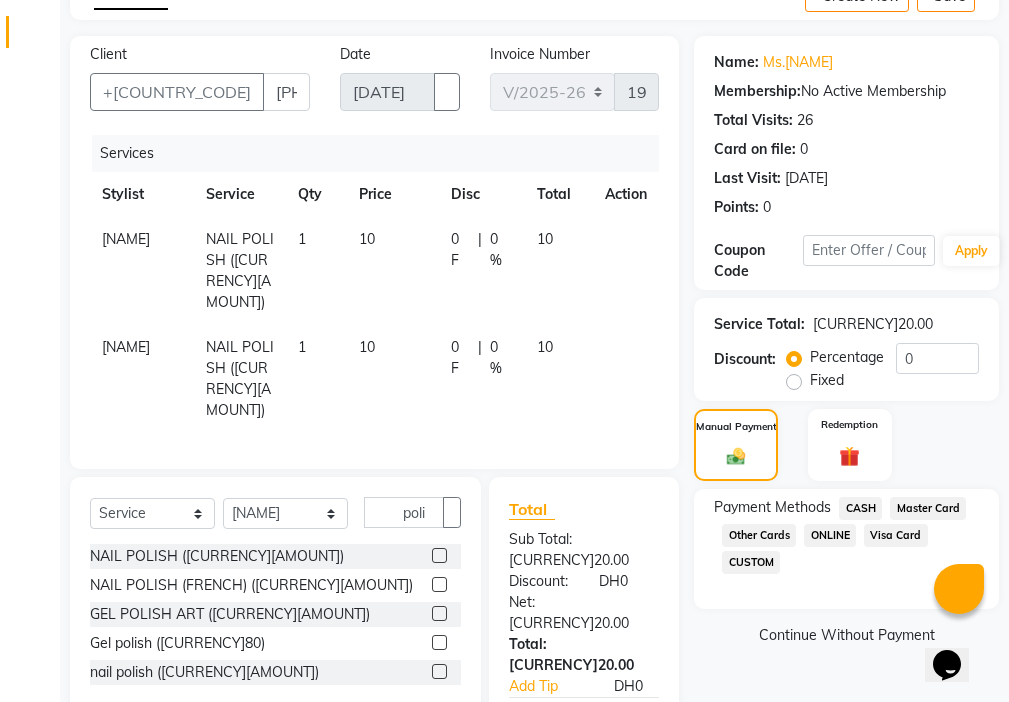 click on "CASH" at bounding box center [860, 508] 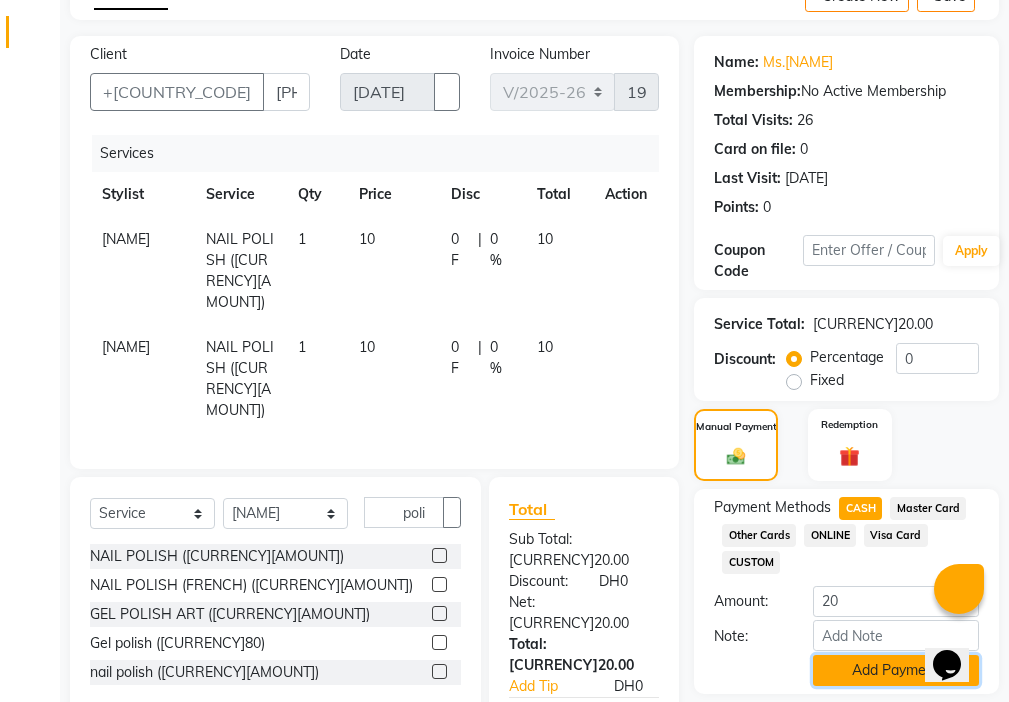 click on "Add Payment" at bounding box center (896, 670) 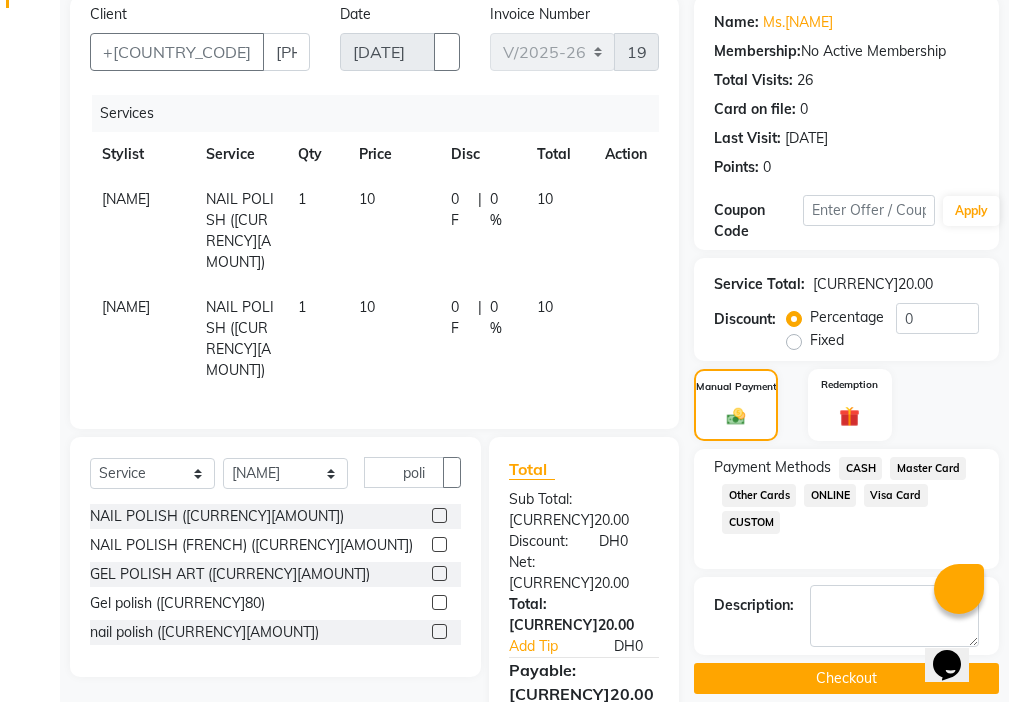 scroll, scrollTop: 340, scrollLeft: 0, axis: vertical 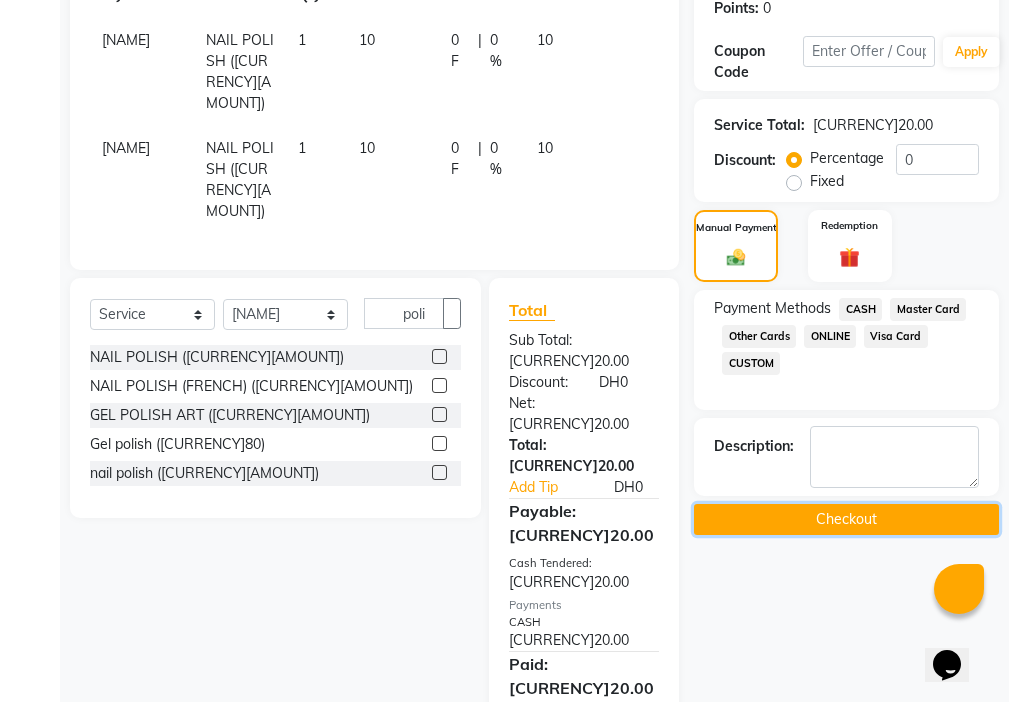 click on "Checkout" at bounding box center [846, 519] 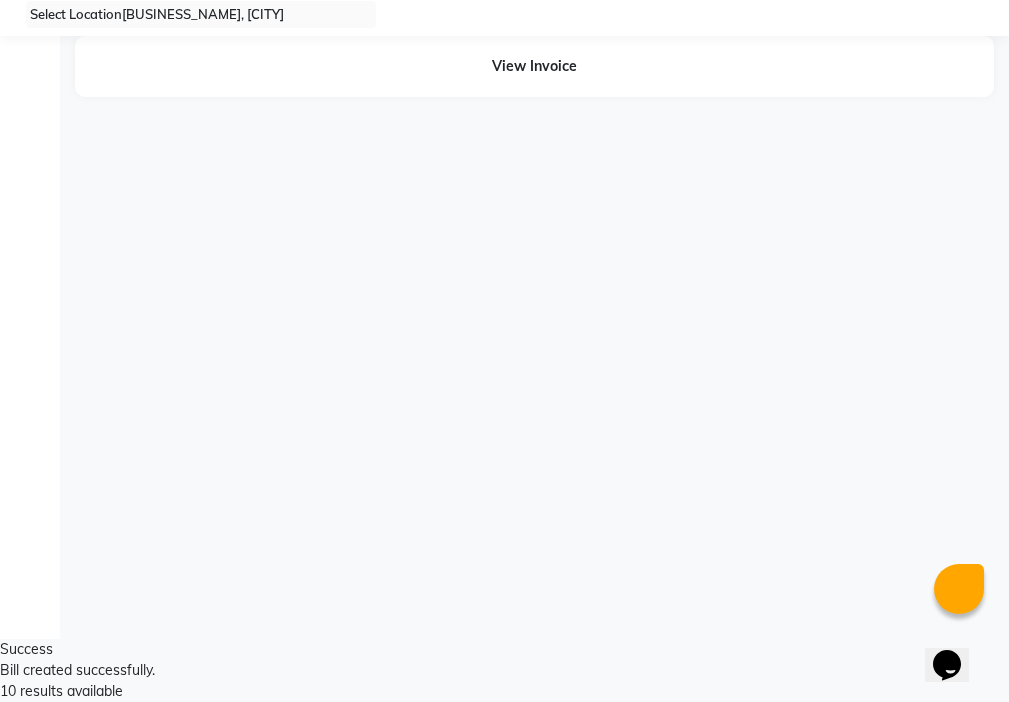 scroll, scrollTop: 0, scrollLeft: 0, axis: both 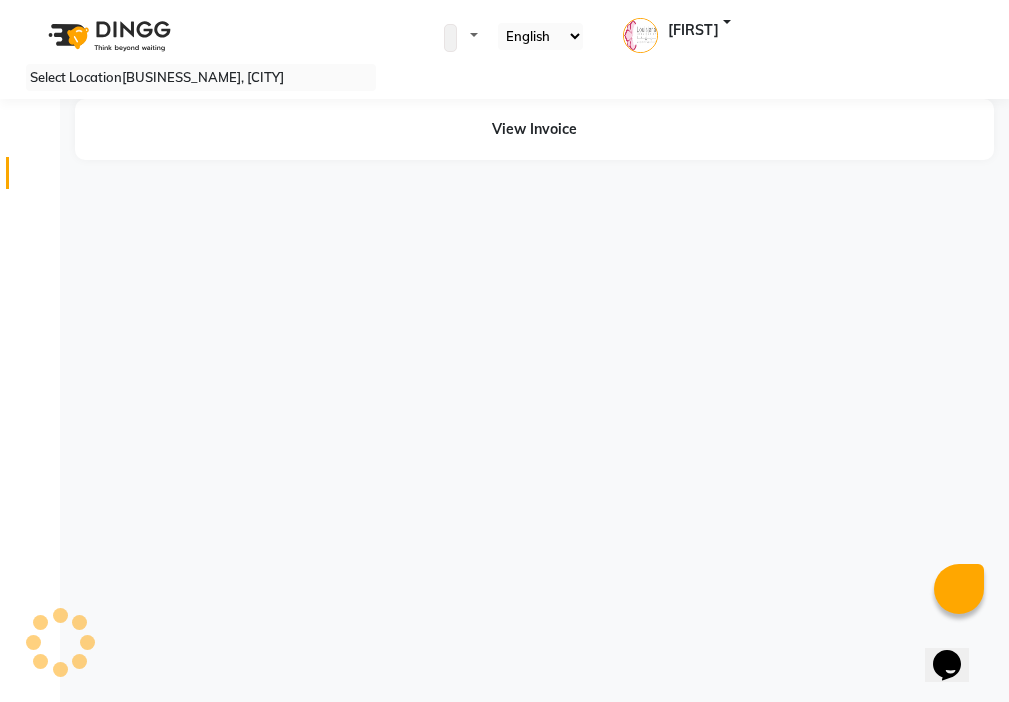 click at bounding box center [38, 178] 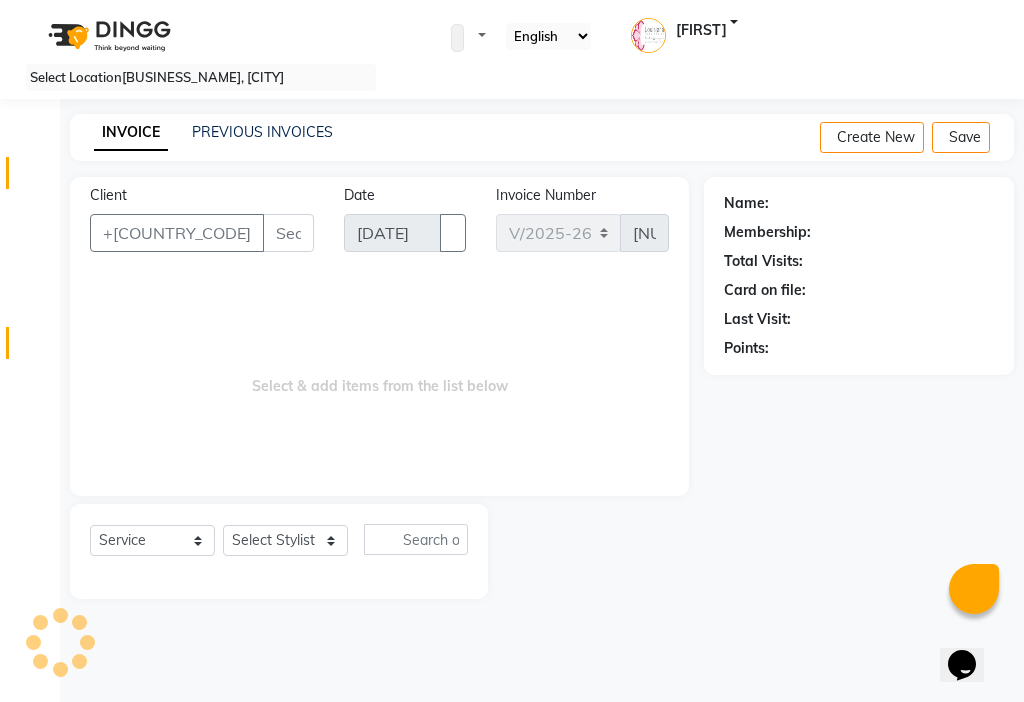 click at bounding box center (38, 348) 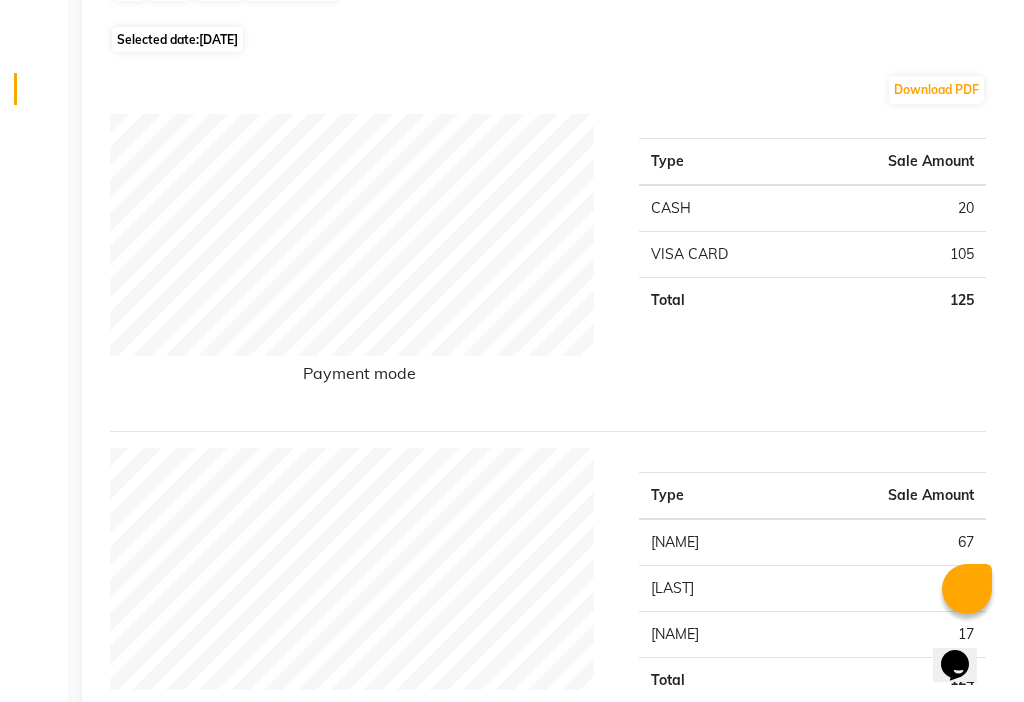 scroll, scrollTop: 0, scrollLeft: 0, axis: both 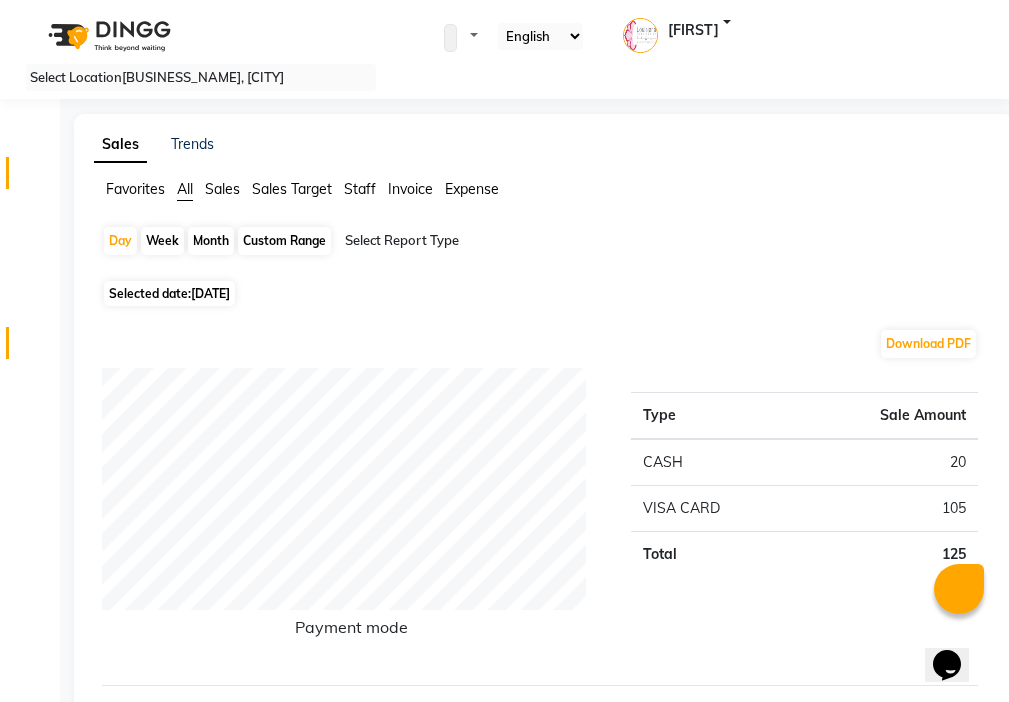 click at bounding box center (38, 178) 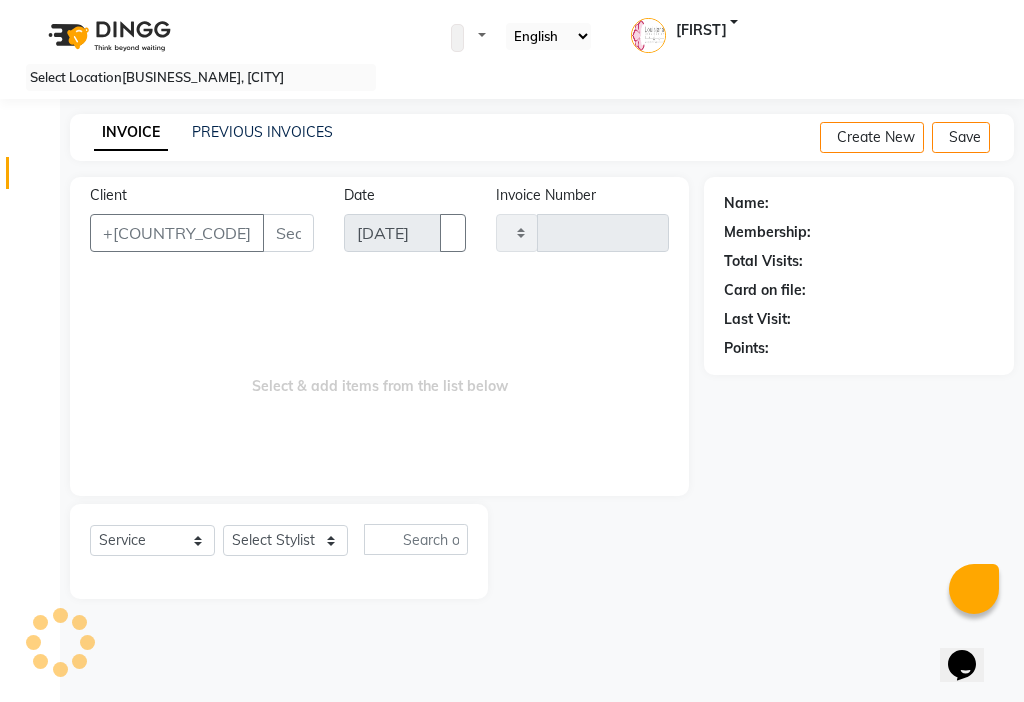 click on "Client" at bounding box center [288, 233] 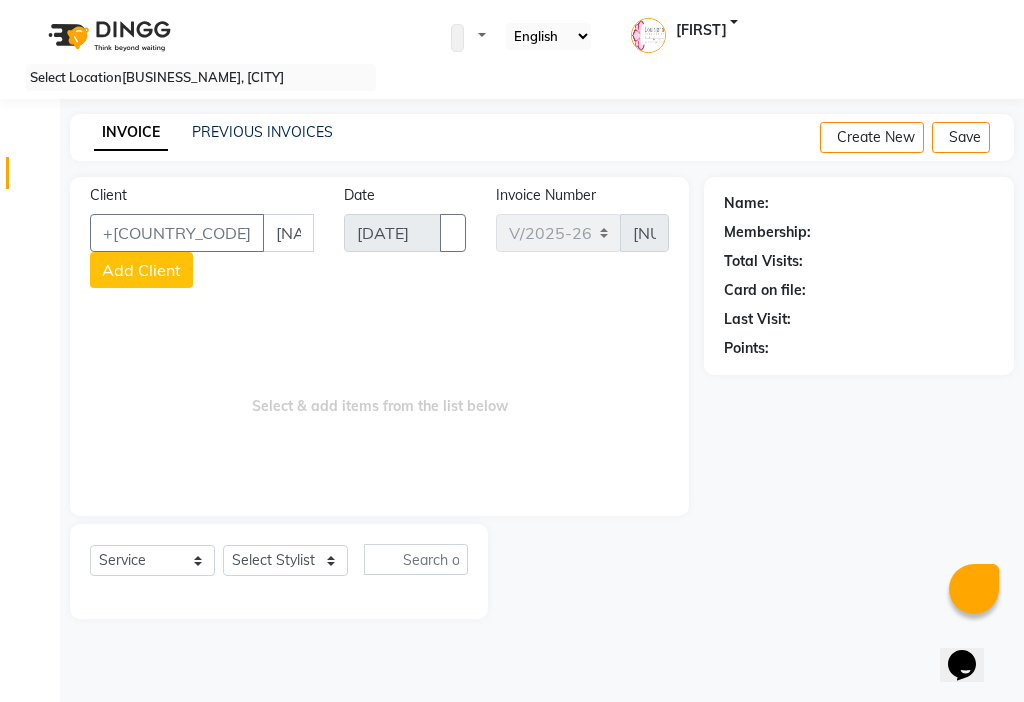 scroll, scrollTop: 0, scrollLeft: 2, axis: horizontal 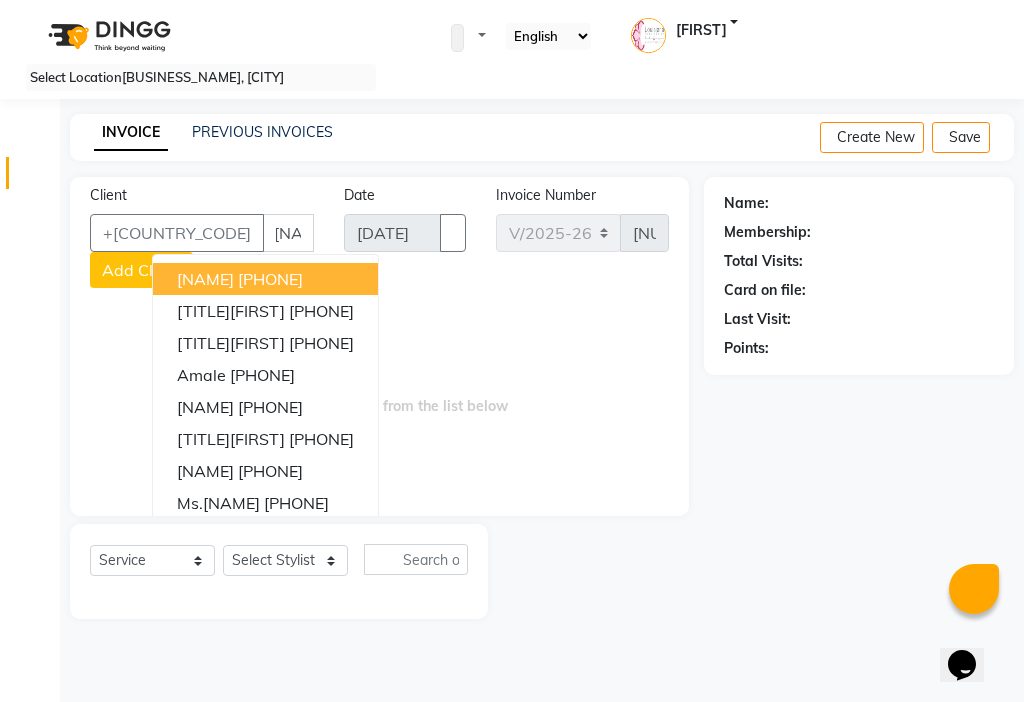click on "[PHONE]" at bounding box center [270, 279] 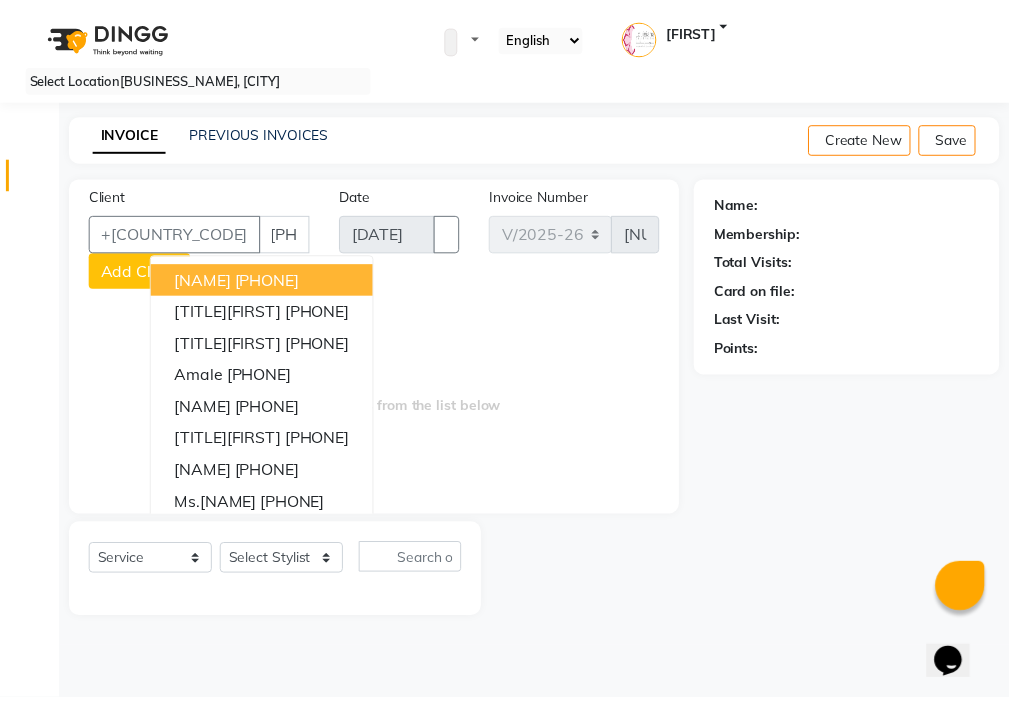 scroll, scrollTop: 0, scrollLeft: 0, axis: both 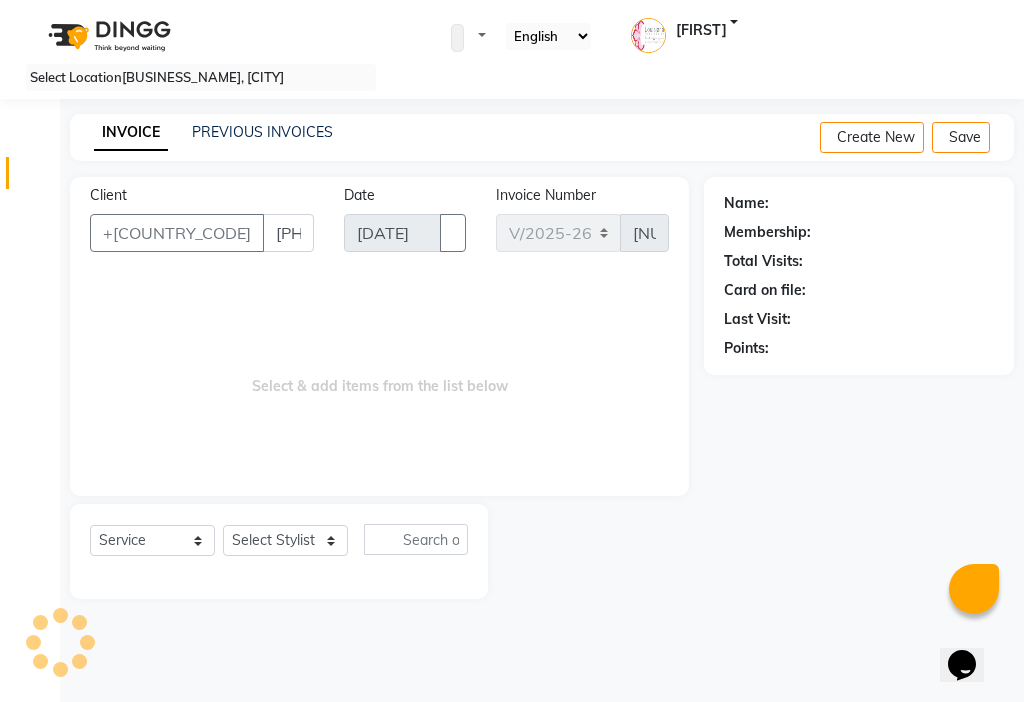 type on "[PHONE]" 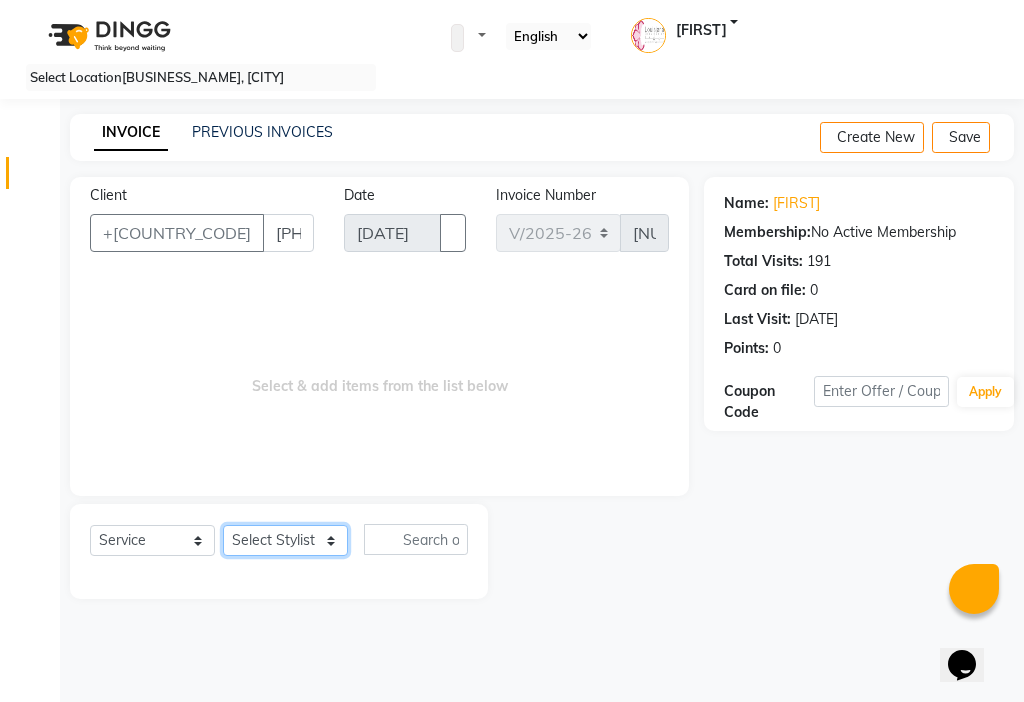 click on "Select Stylist [NAME] [NAME] [NAME] [NAME] Cashier [NAME] [NAME] [NAME] [NAME] [NAME] [NAME] [NAME] [NAME] [NAME] [NAME] [NAME] [NAME] [NAME] [NAME] [NAME] [NAME] [NAME] [NAME]" at bounding box center (285, 540) 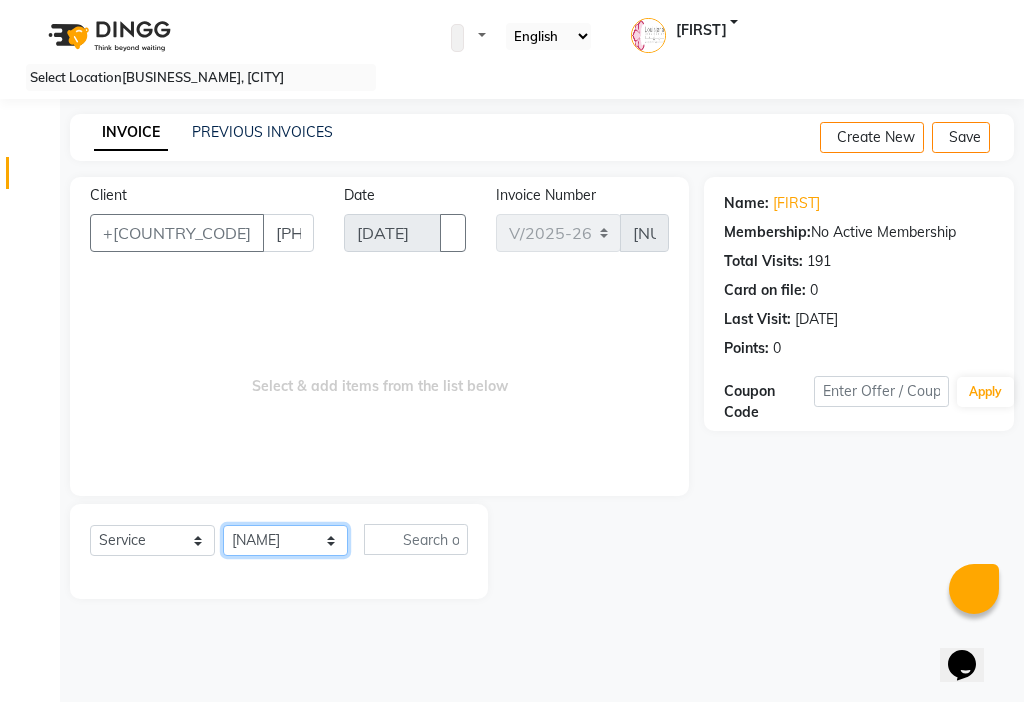 click on "Select Stylist [NAME] [NAME] [NAME] [NAME] Cashier [NAME] [NAME] [NAME] [NAME] [NAME] [NAME] [NAME] [NAME] [NAME] [NAME] [NAME] [NAME] [NAME] [NAME] [NAME] [NAME] [NAME] [NAME]" at bounding box center (285, 540) 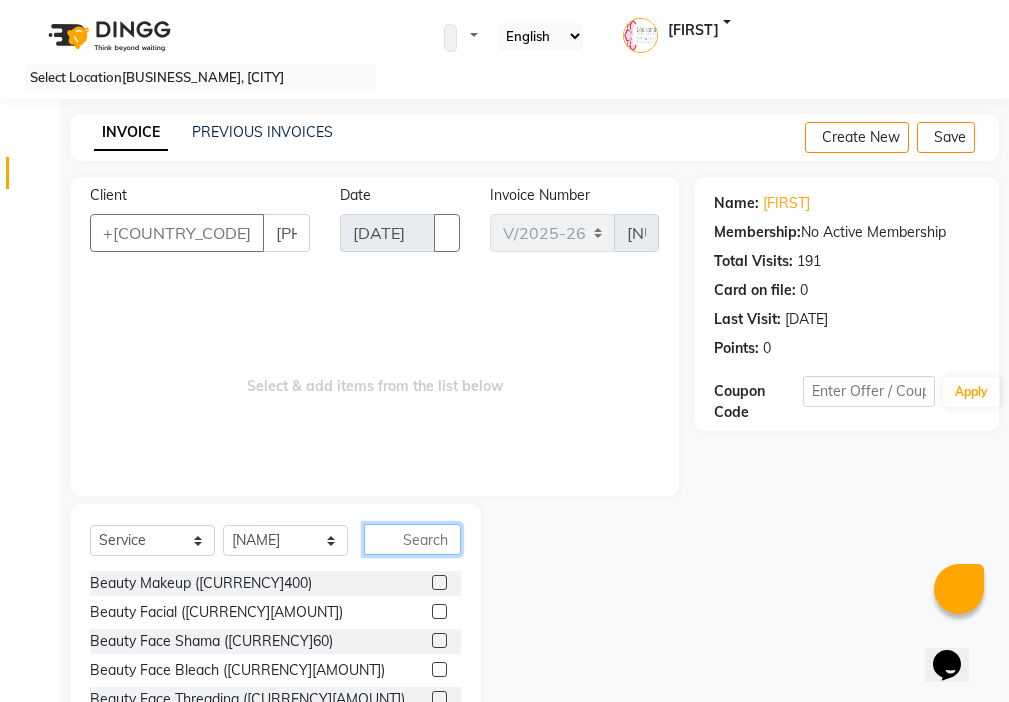 click at bounding box center (412, 539) 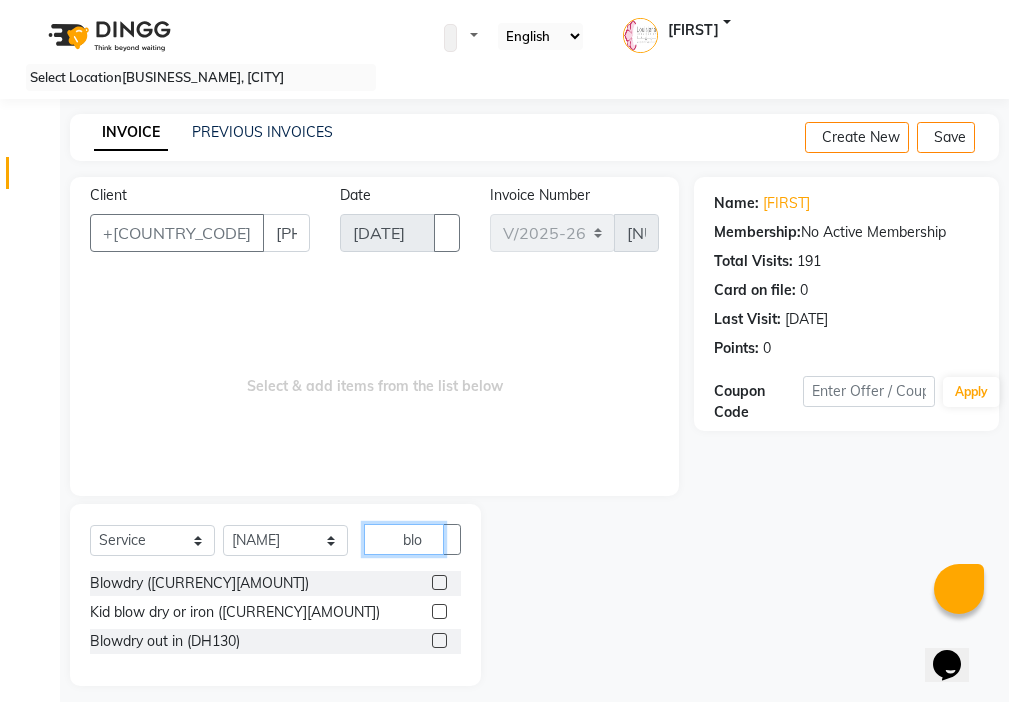 type on "blo" 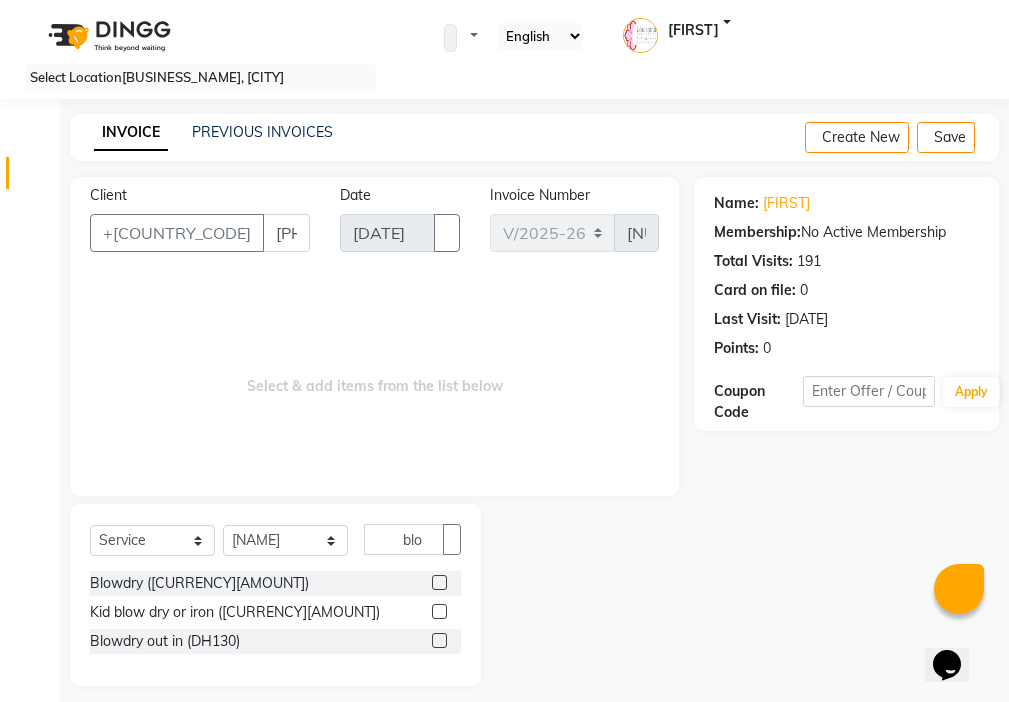 click at bounding box center (439, 582) 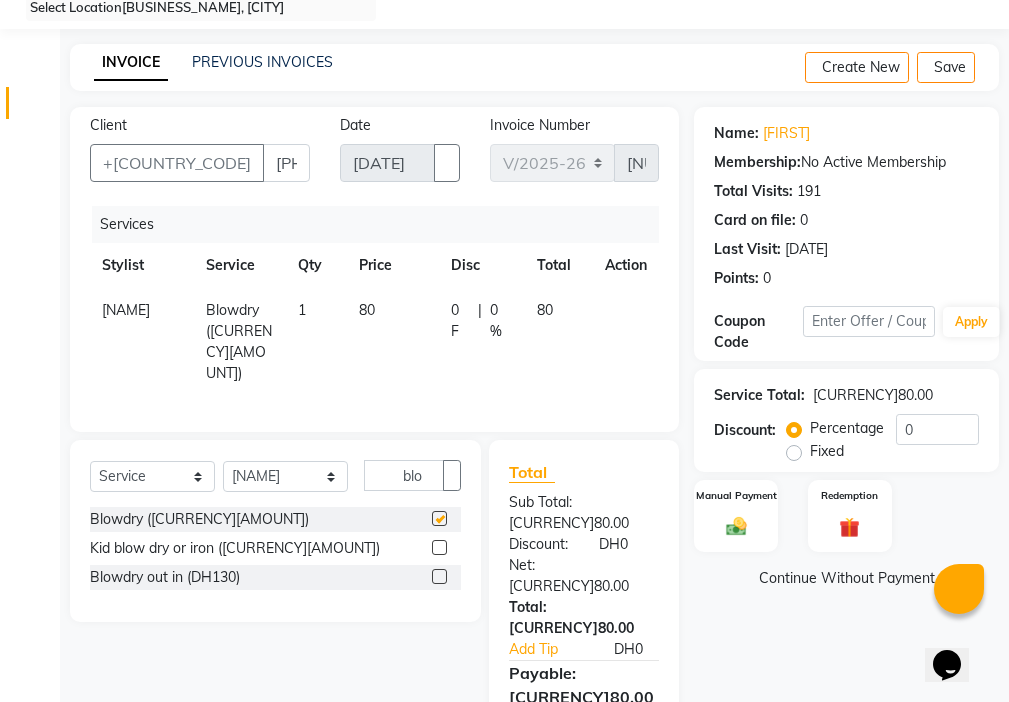 scroll, scrollTop: 149, scrollLeft: 0, axis: vertical 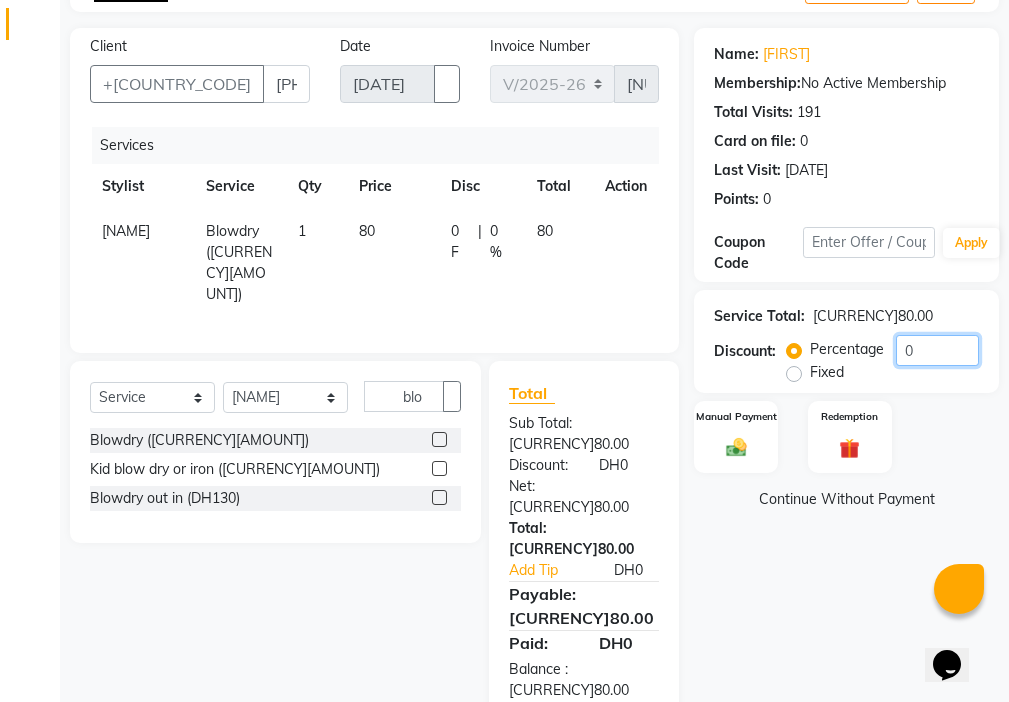 click on "0" at bounding box center (937, 350) 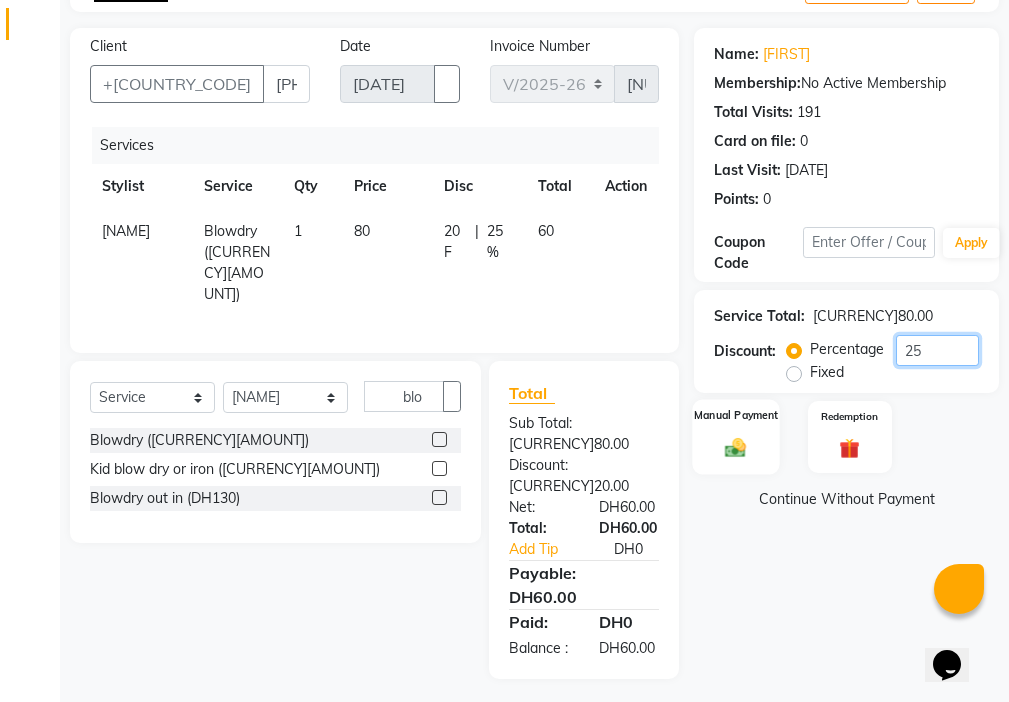 type on "25" 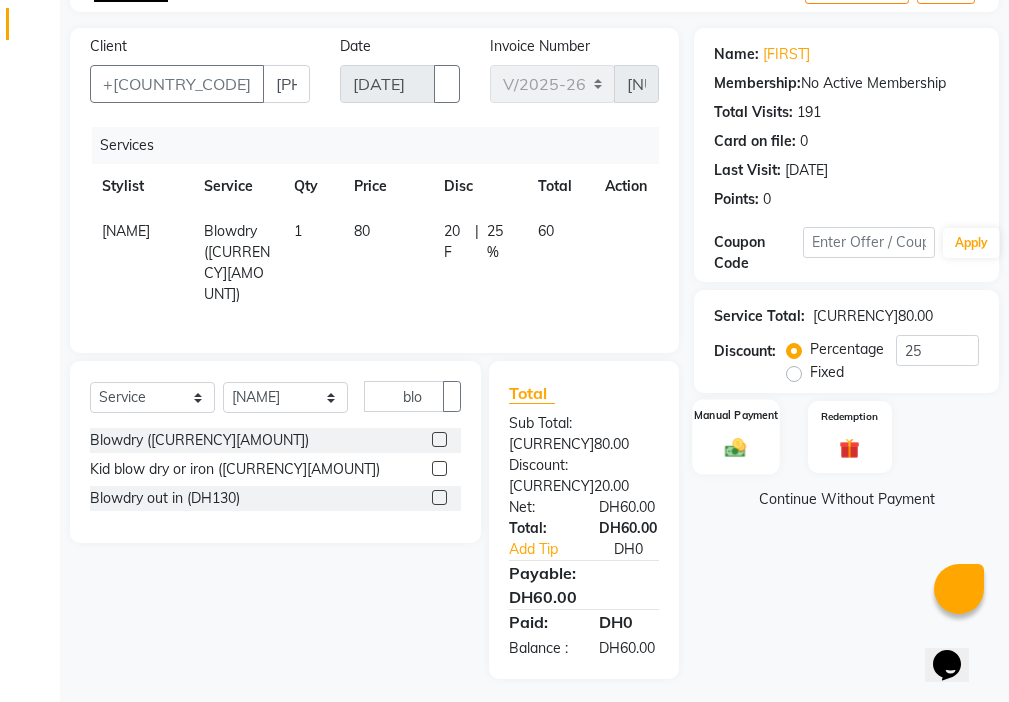 click on "Manual Payment" at bounding box center (736, 436) 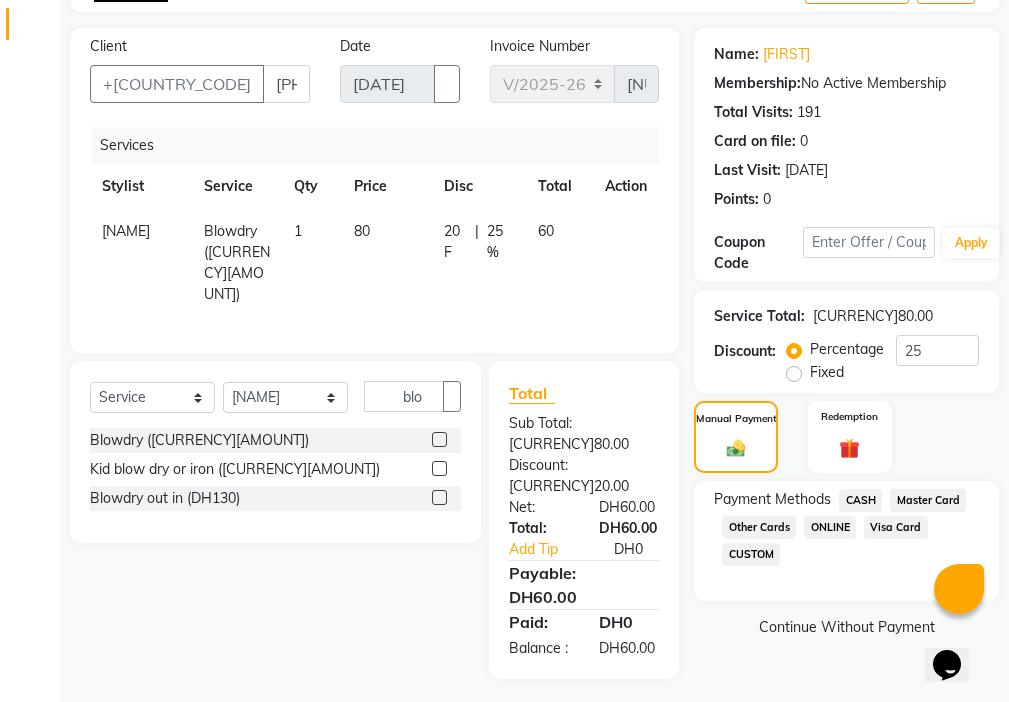 click on "Visa Card" at bounding box center [860, 500] 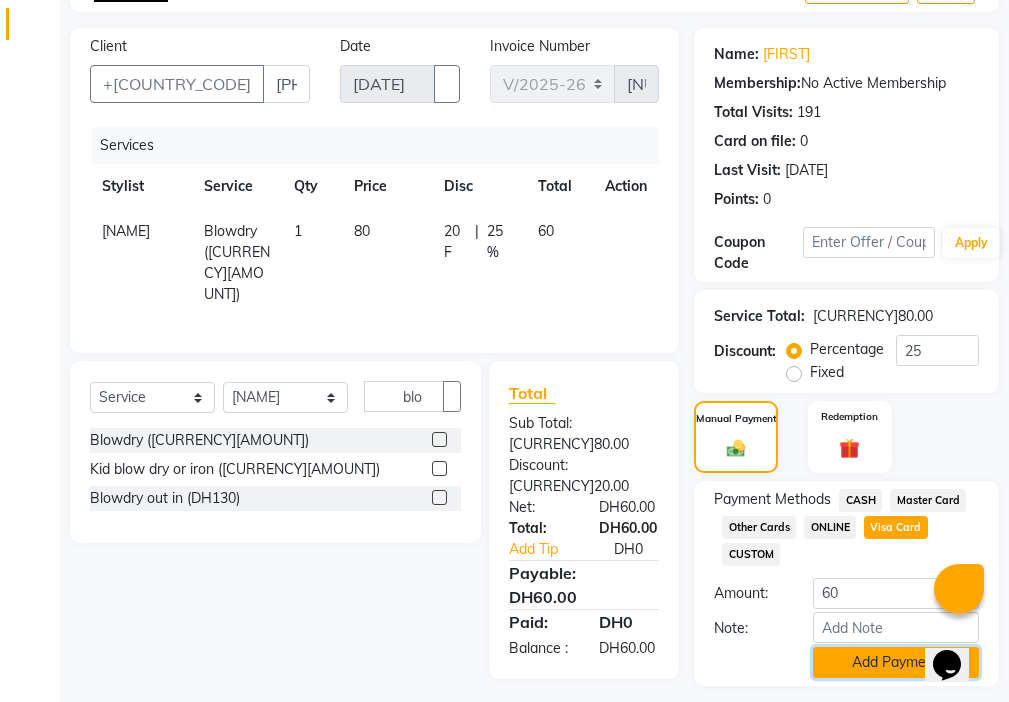 click on "Add Payment" at bounding box center (896, 662) 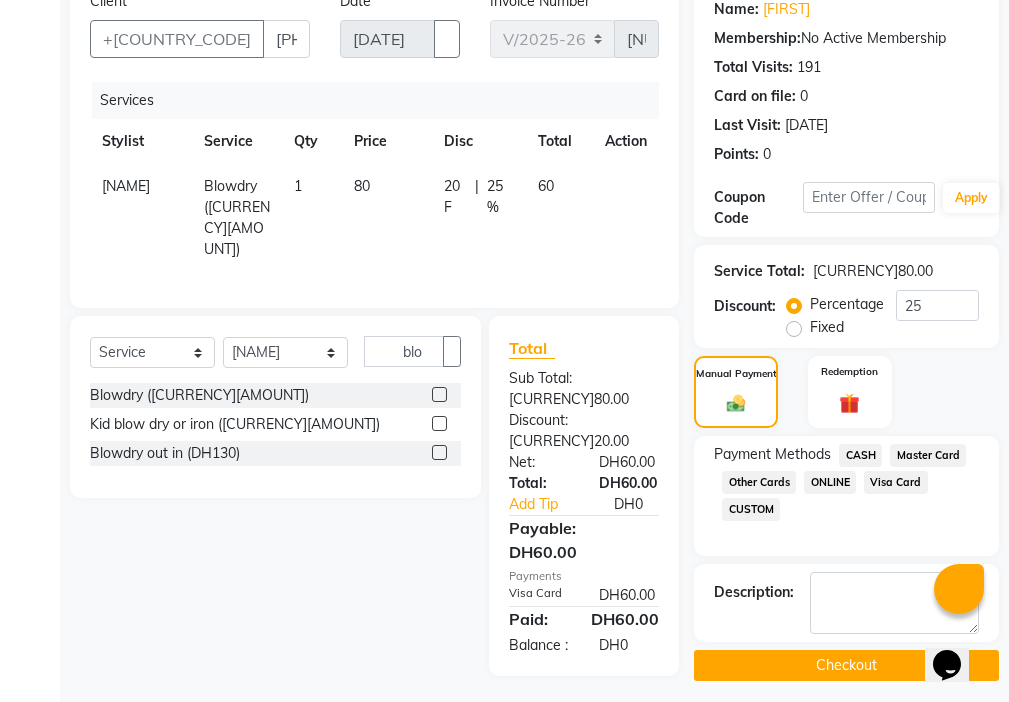 scroll, scrollTop: 212, scrollLeft: 0, axis: vertical 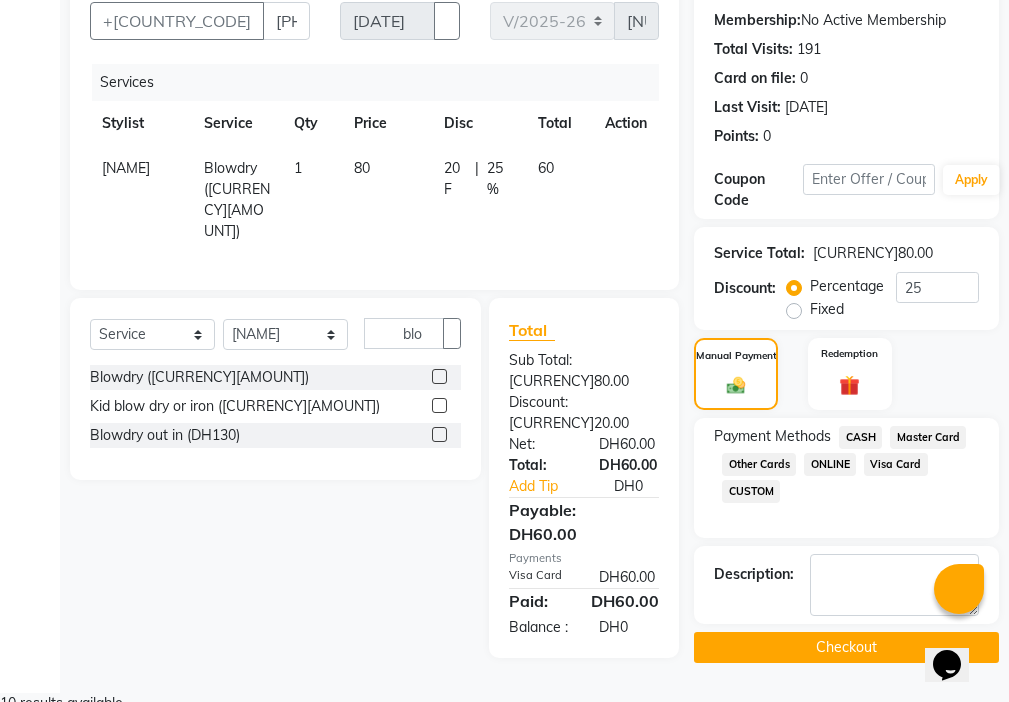 click on "Checkout" at bounding box center [846, 647] 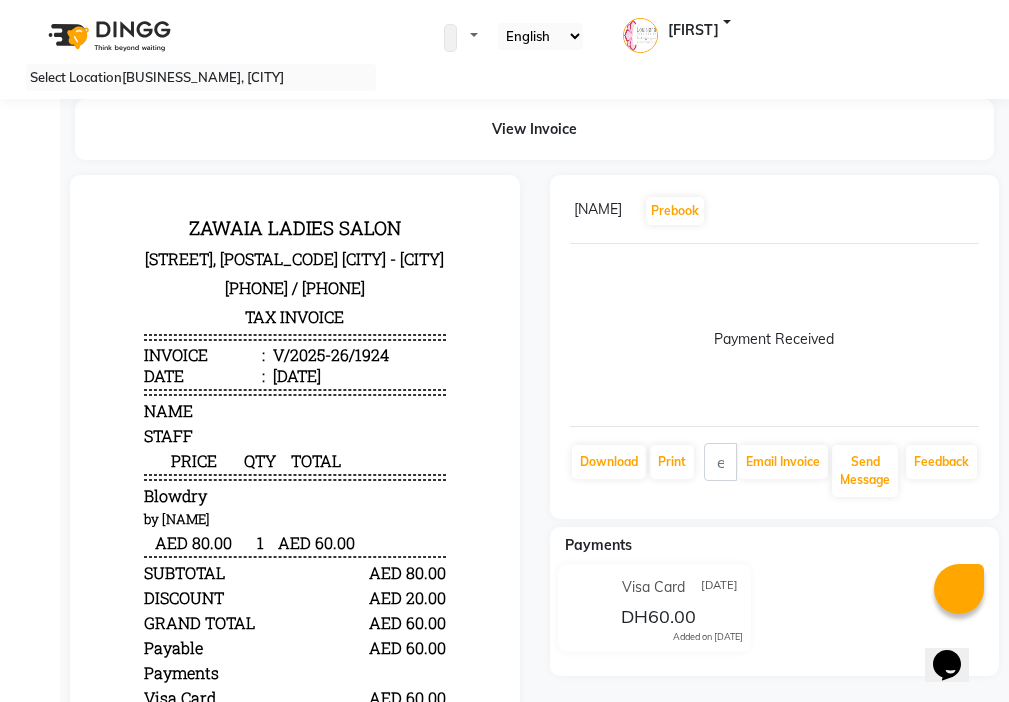scroll, scrollTop: 0, scrollLeft: 0, axis: both 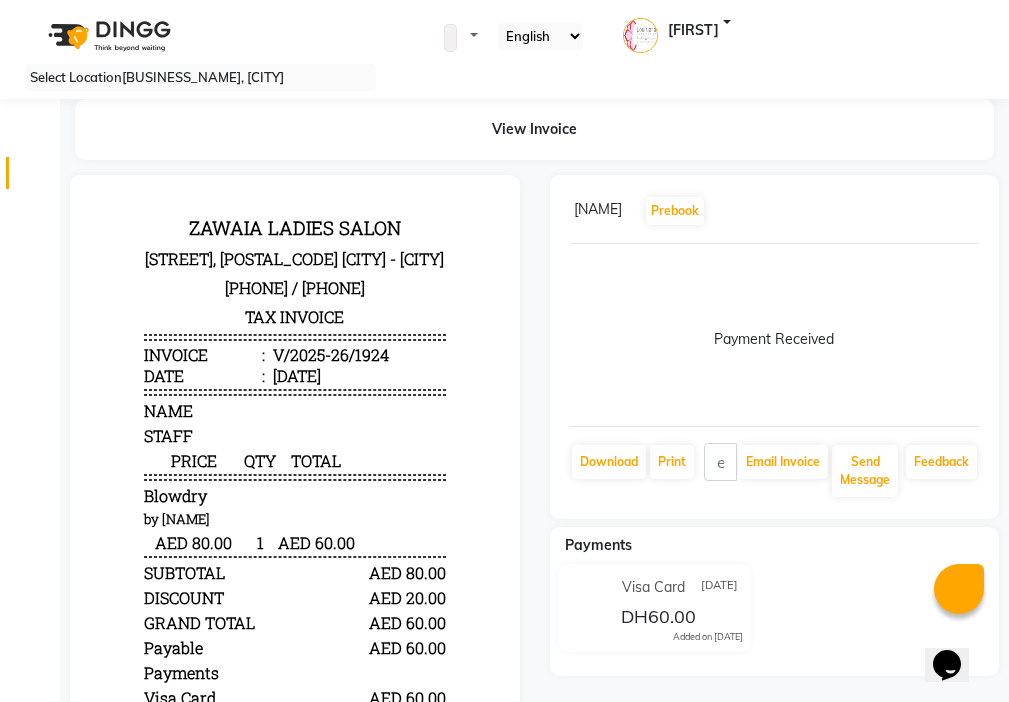 click at bounding box center (38, 178) 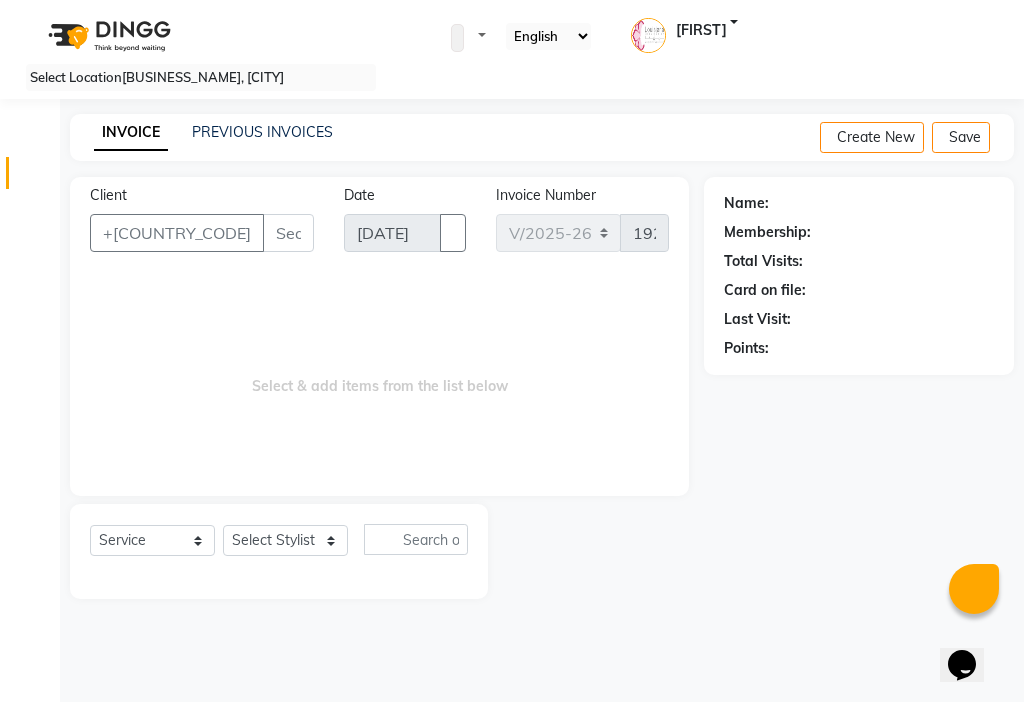click on "Client" at bounding box center (288, 233) 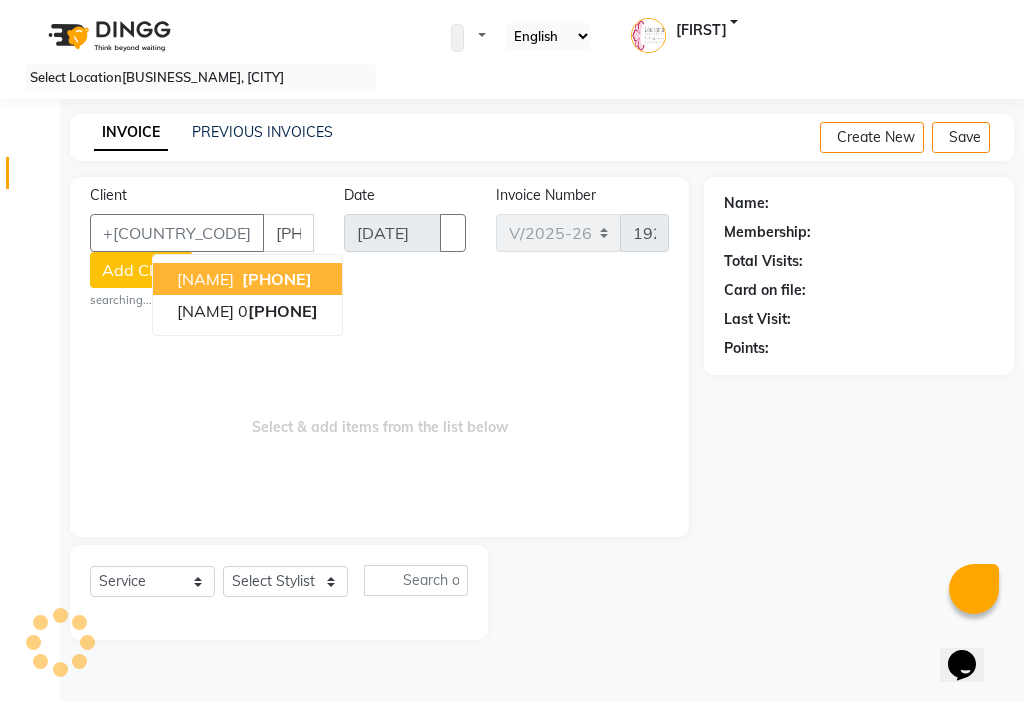 type on "[PHONE]" 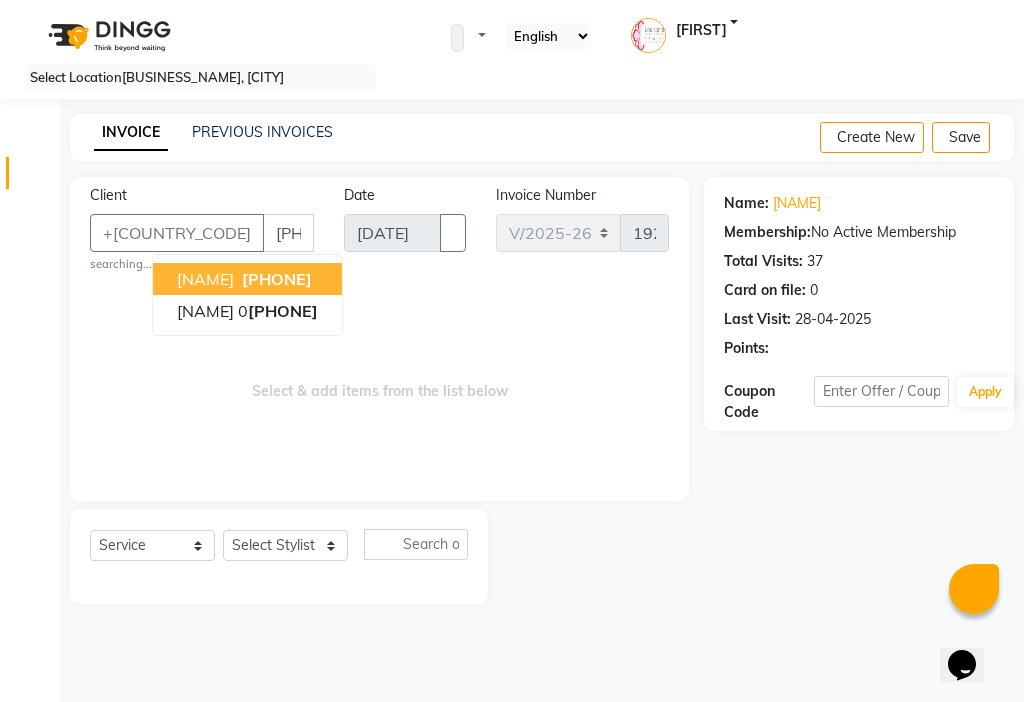 click on "[PHONE]" at bounding box center [277, 279] 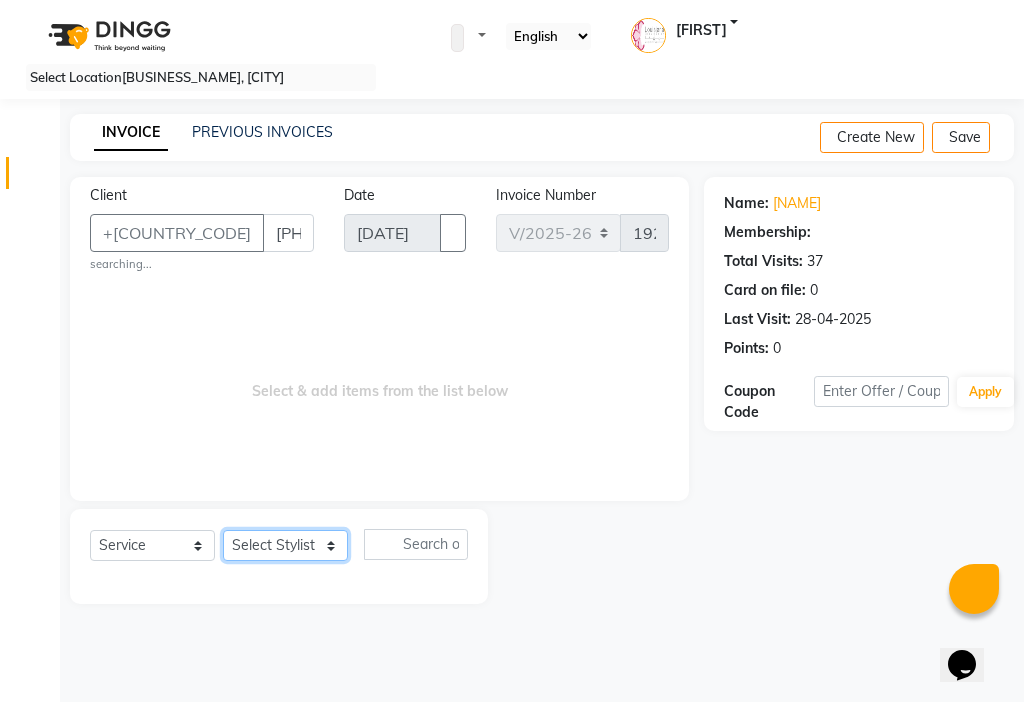 click on "Select Stylist [NAME] [NAME] [NAME] [NAME] Cashier [NAME] [NAME] [NAME] [NAME] [NAME] [NAME] [NAME] [NAME] [NAME] [NAME] [NAME] [NAME] [NAME] [NAME] [NAME] [NAME] [NAME] [NAME]" at bounding box center [285, 545] 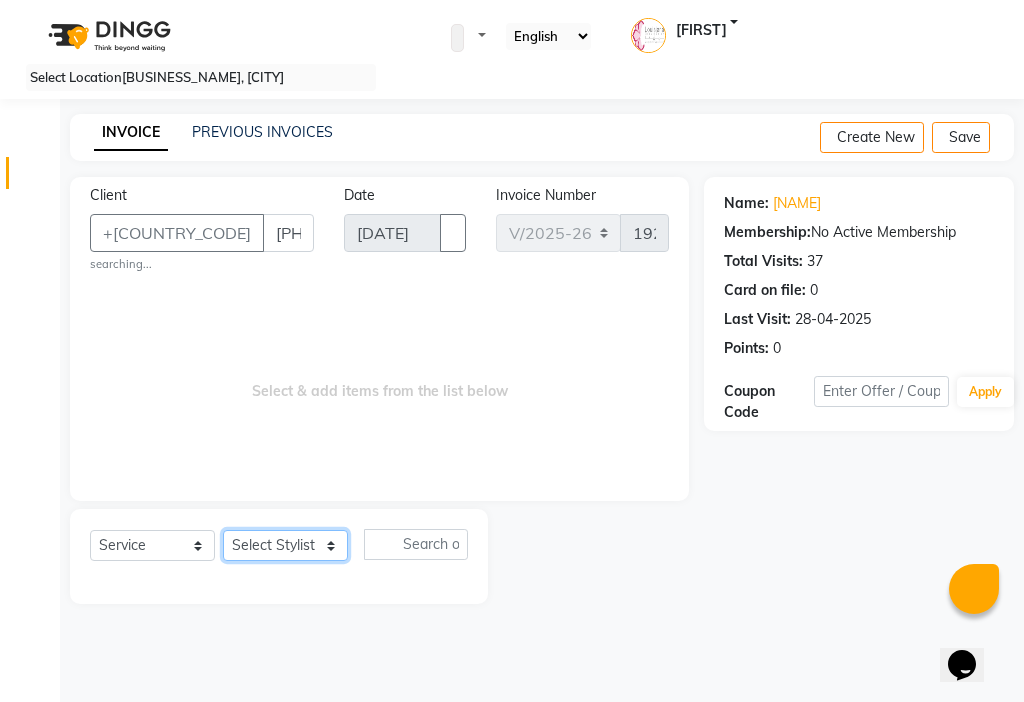 select on "24105" 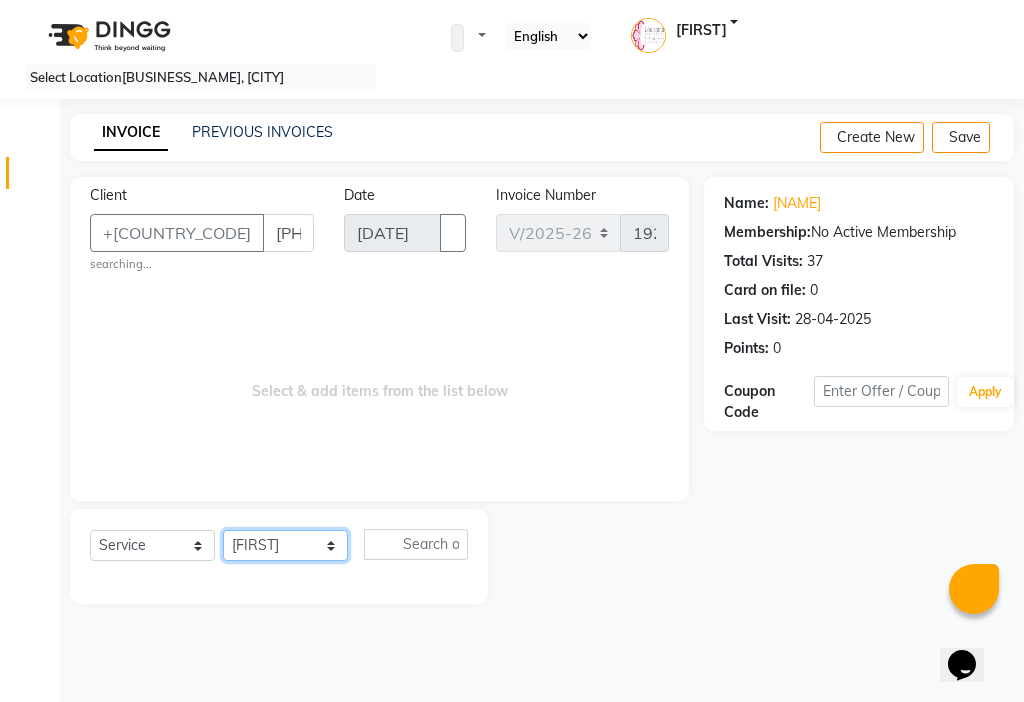 click on "Select Stylist [NAME] [NAME] [NAME] [NAME] Cashier [NAME] [NAME] [NAME] [NAME] [NAME] [NAME] [NAME] [NAME] [NAME] [NAME] [NAME] [NAME] [NAME] [NAME] [NAME] [NAME] [NAME] [NAME]" at bounding box center (285, 545) 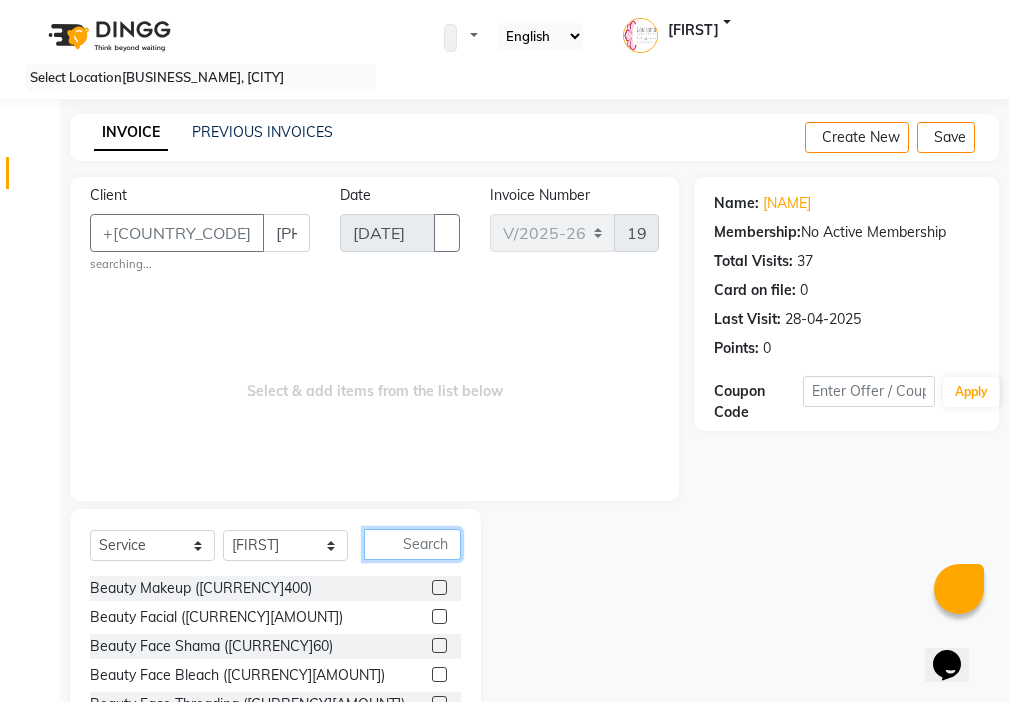 click at bounding box center (412, 544) 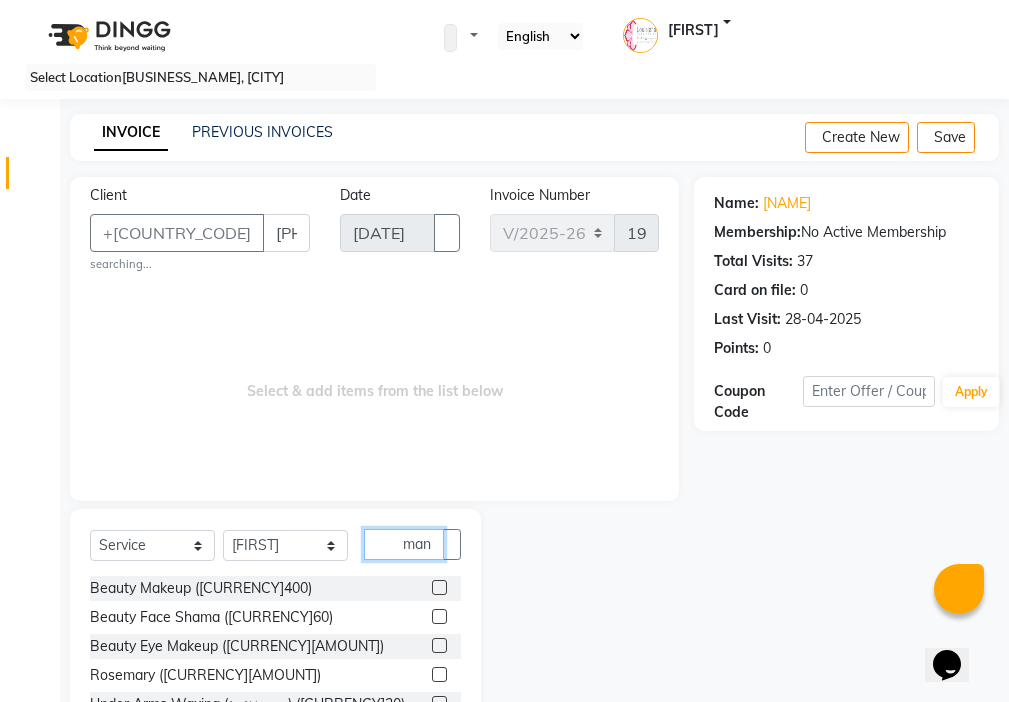 scroll, scrollTop: 0, scrollLeft: 5, axis: horizontal 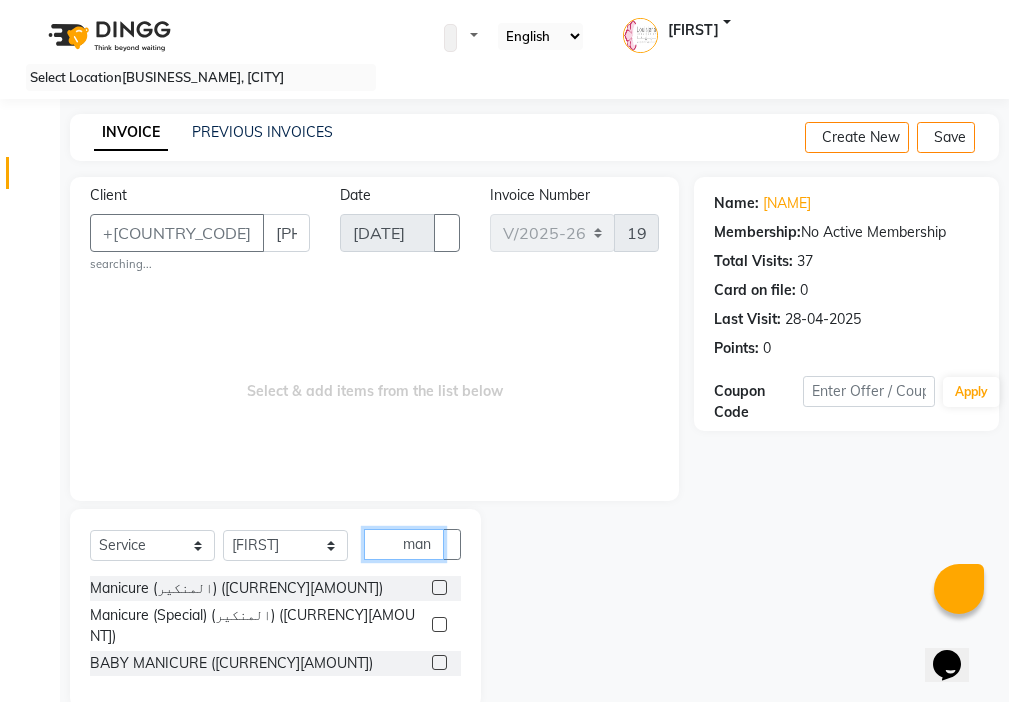 type on "man" 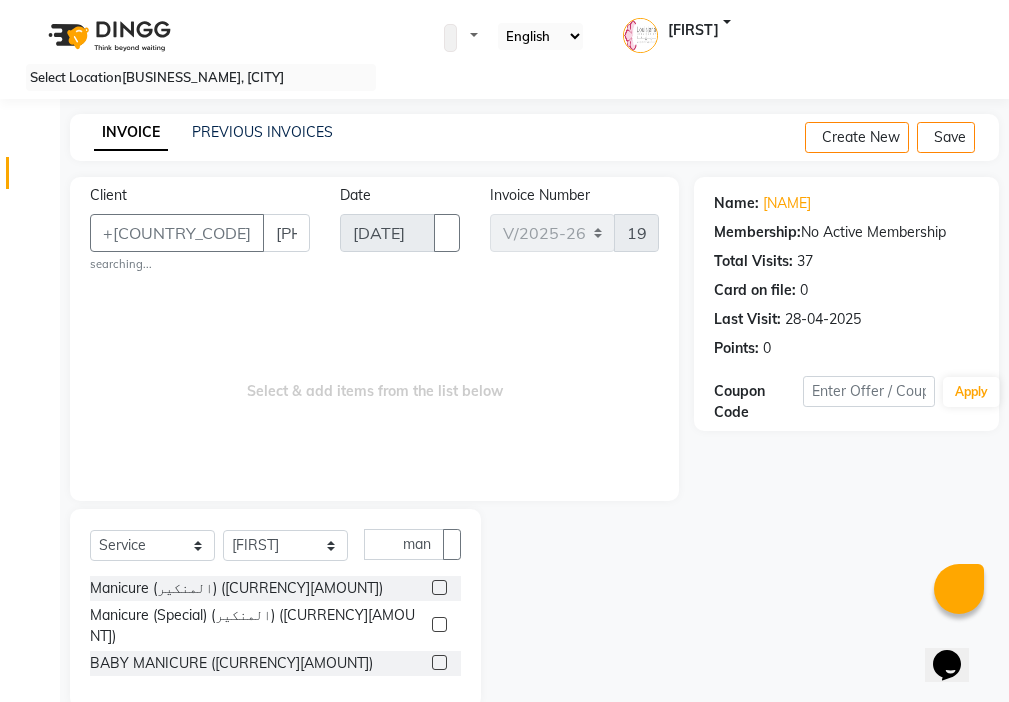 click at bounding box center [439, 587] 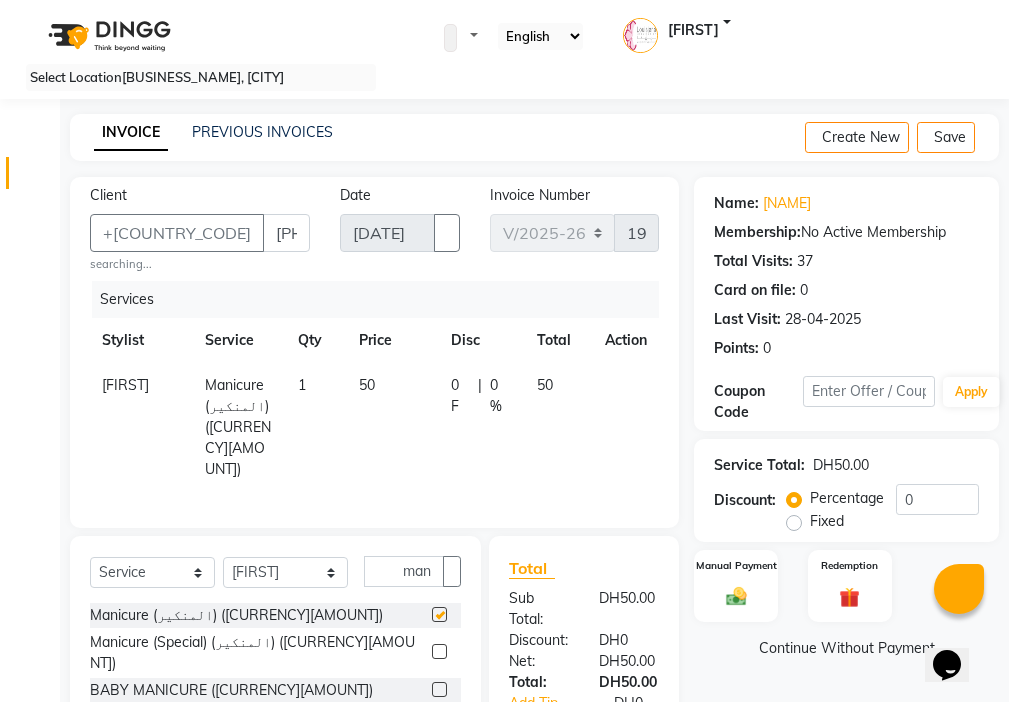 scroll, scrollTop: 0, scrollLeft: 0, axis: both 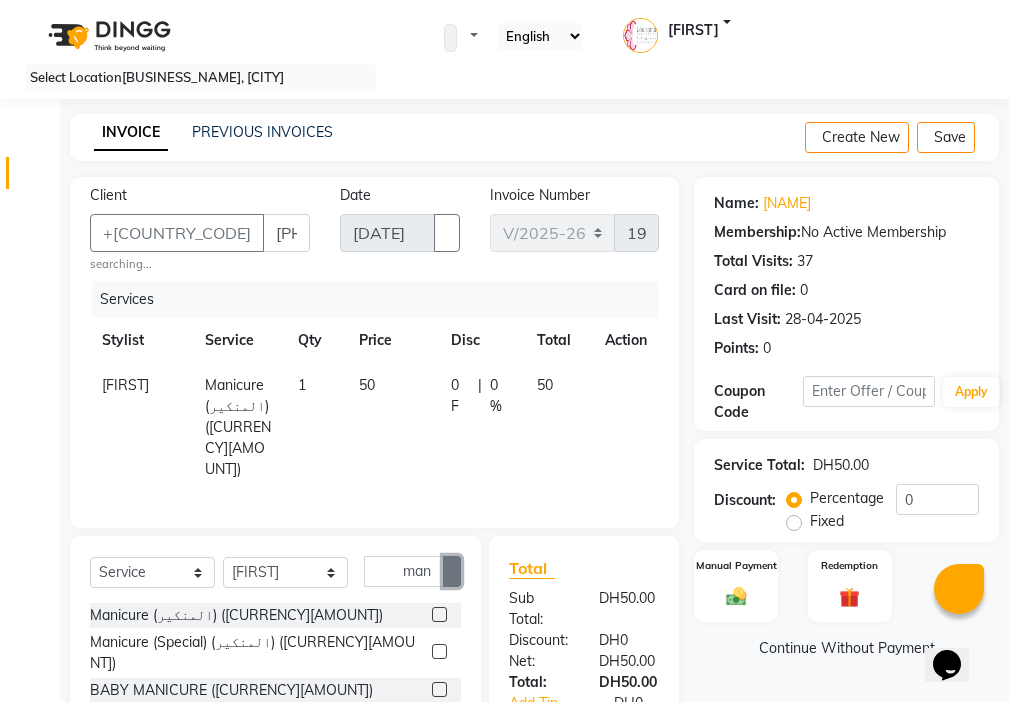 click at bounding box center [452, 571] 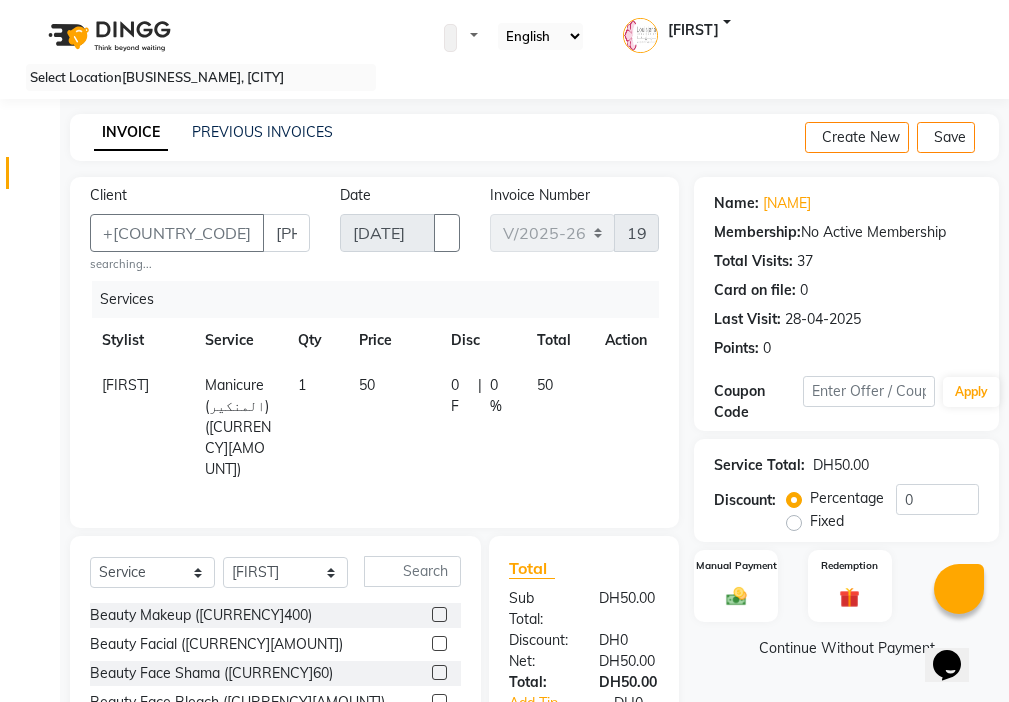 click at bounding box center [613, 387] 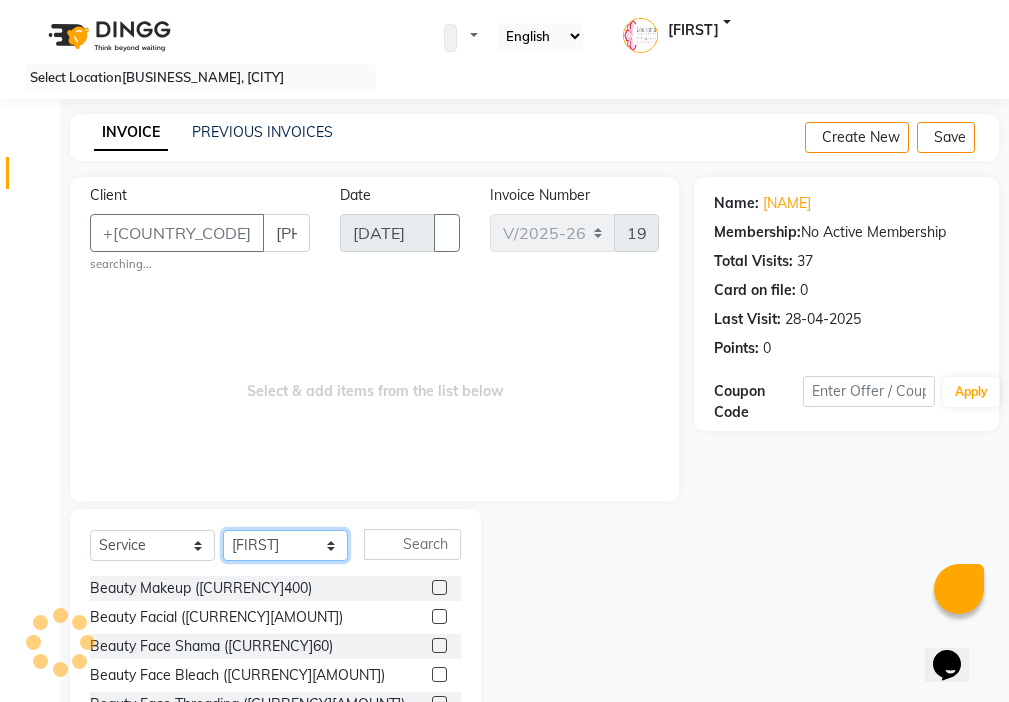 click on "Select Stylist [NAME] [NAME] [NAME] [NAME] Cashier [NAME] [NAME] [NAME] [NAME] [NAME] [NAME] [NAME] [NAME] [NAME] [NAME] [NAME] [NAME] [NAME] [NAME] [NAME] [NAME] [NAME] [NAME]" at bounding box center [285, 545] 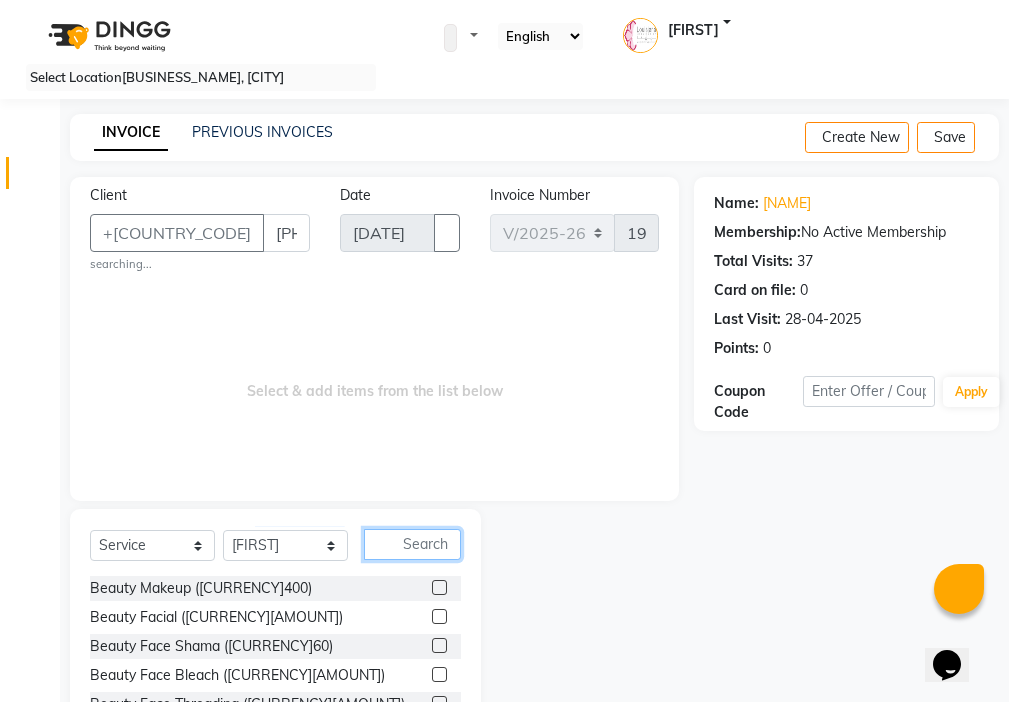 click at bounding box center (412, 544) 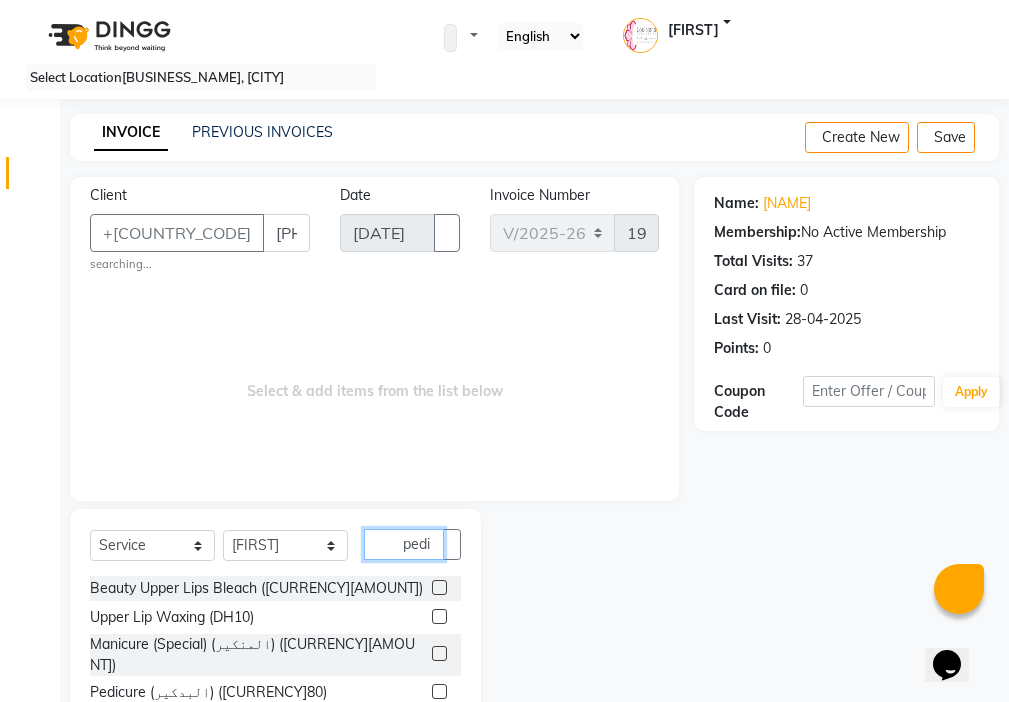 scroll, scrollTop: 0, scrollLeft: 4, axis: horizontal 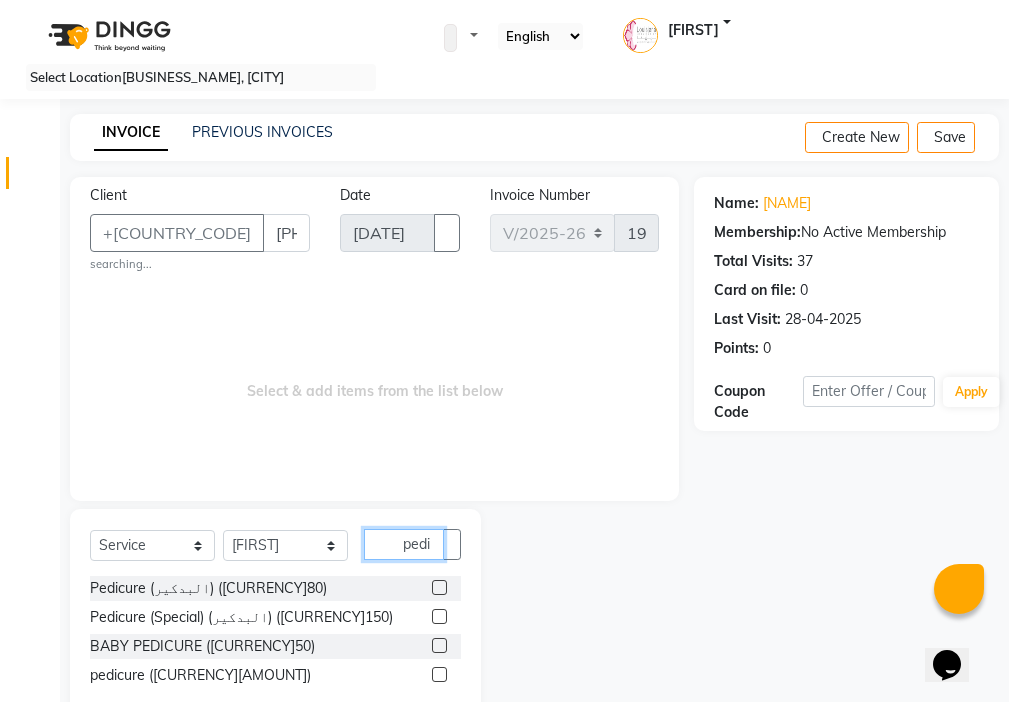 type on "pedi" 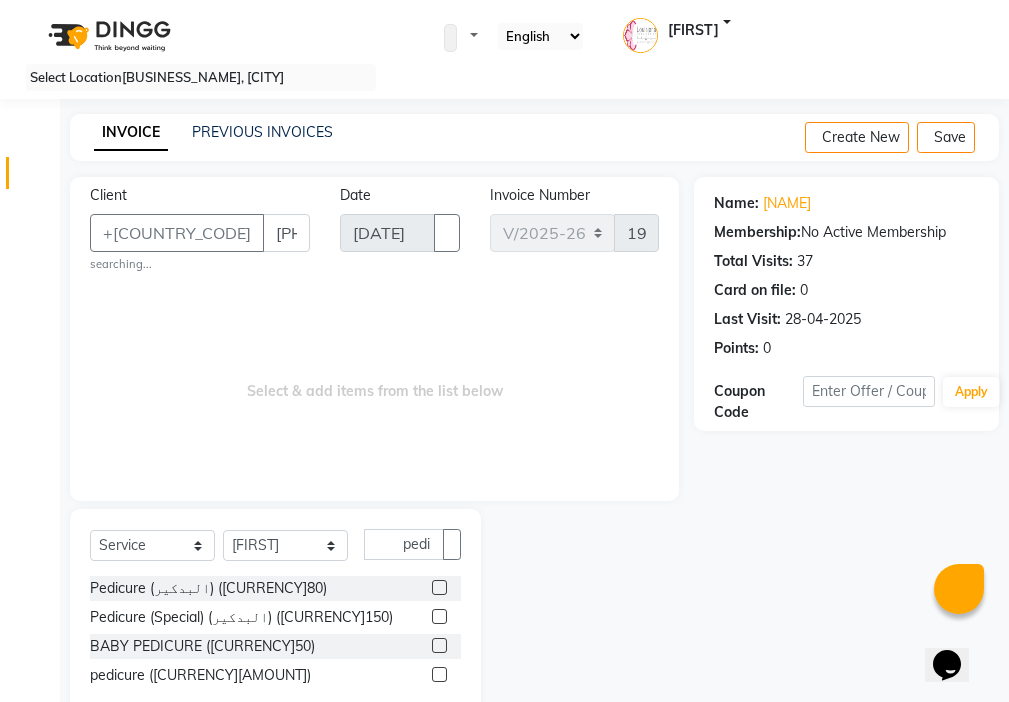 click at bounding box center [439, 587] 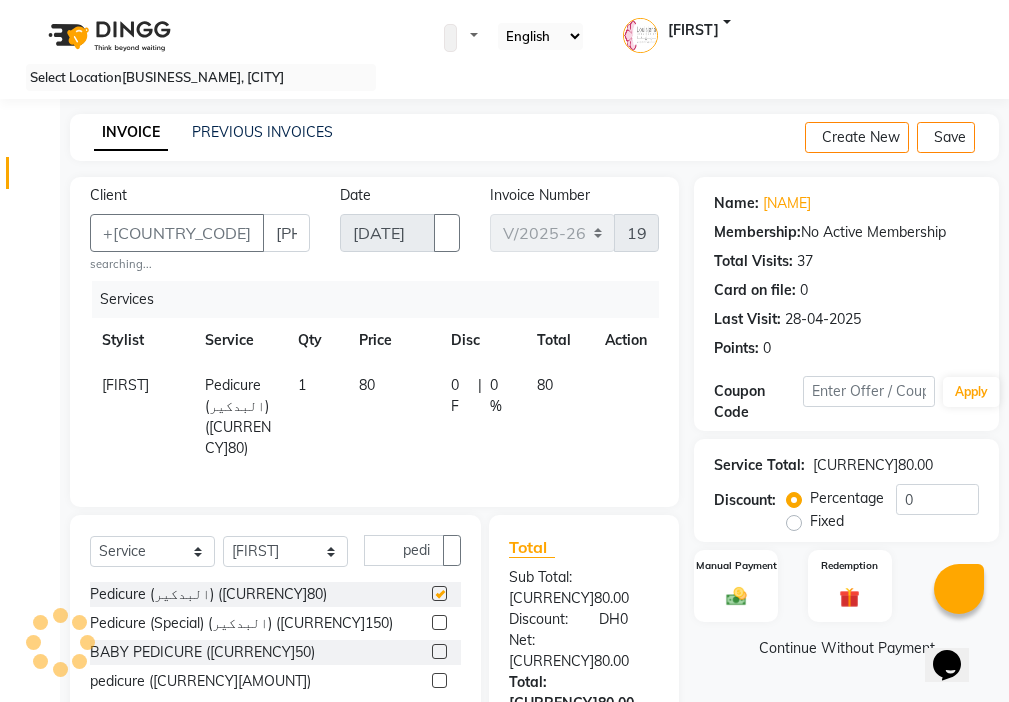 scroll, scrollTop: 0, scrollLeft: 0, axis: both 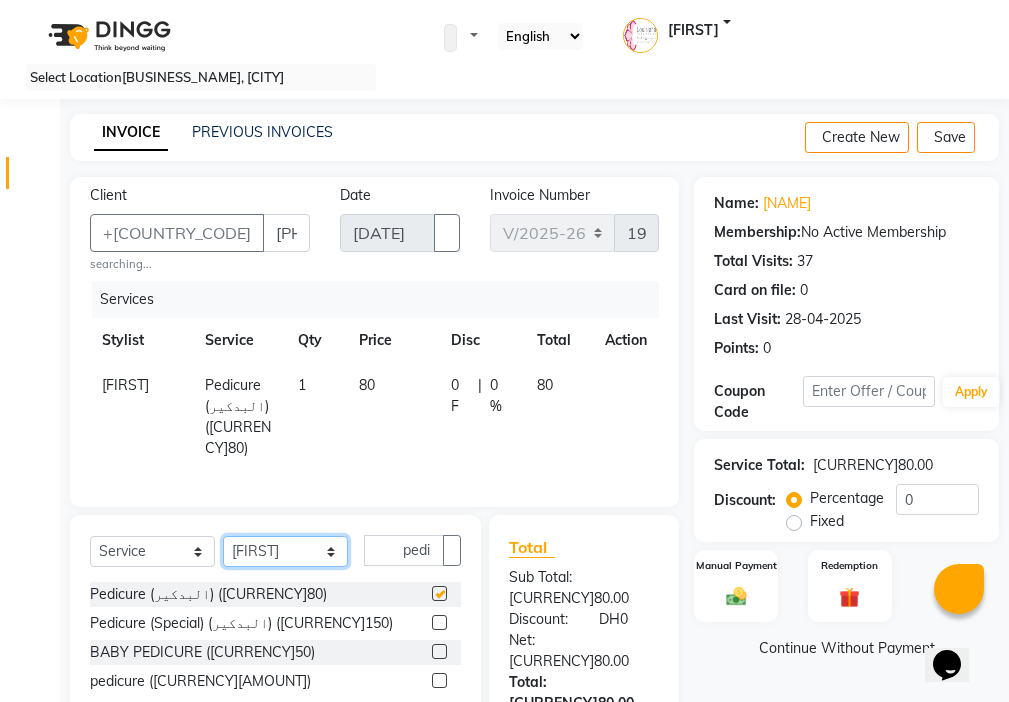 click on "Select Stylist [NAME] [NAME] [NAME] [NAME] Cashier [NAME] [NAME] [NAME] [NAME] [NAME] [NAME] [NAME] [NAME] [NAME] [NAME] [NAME] [NAME] [NAME] [NAME] [NAME] [NAME] [NAME] [NAME]" at bounding box center (285, 551) 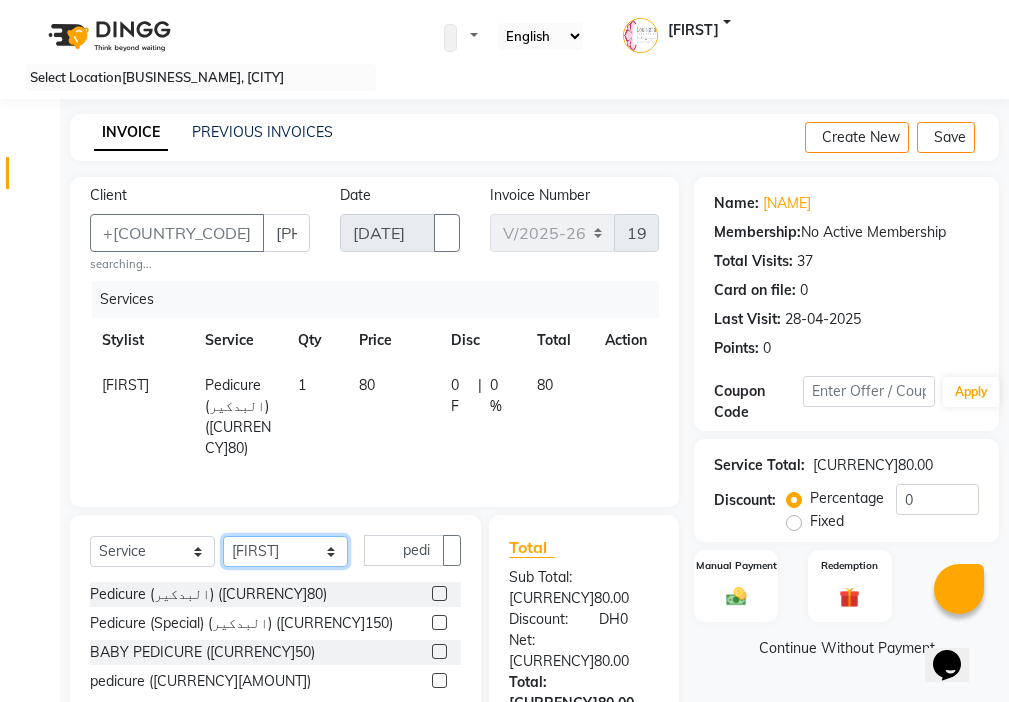 select on "68424" 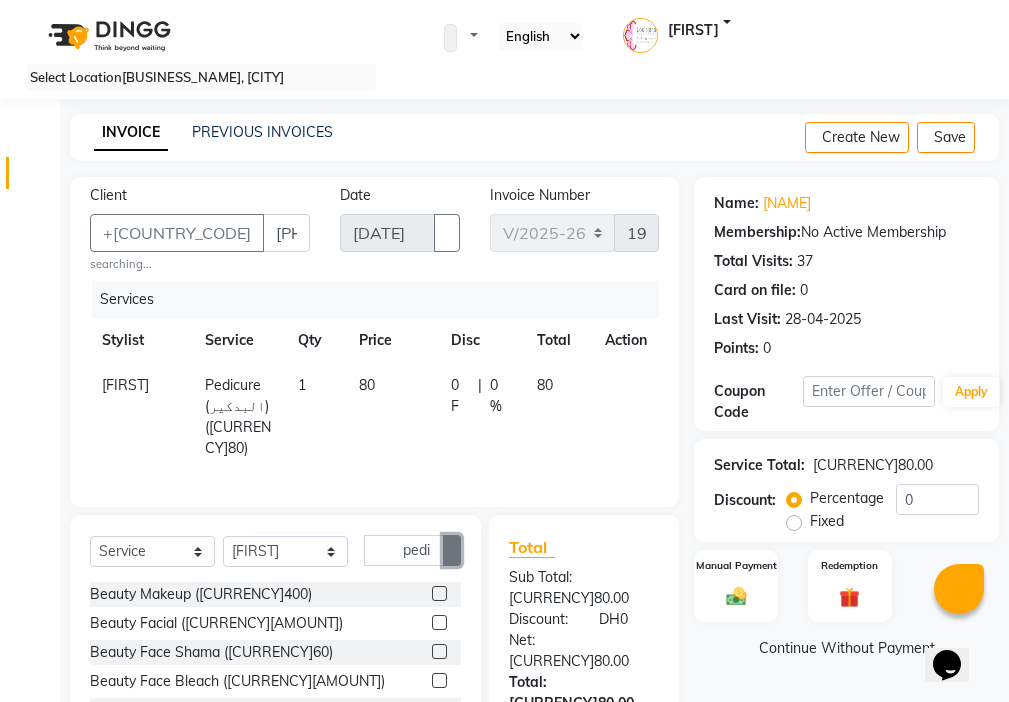 click at bounding box center (452, 550) 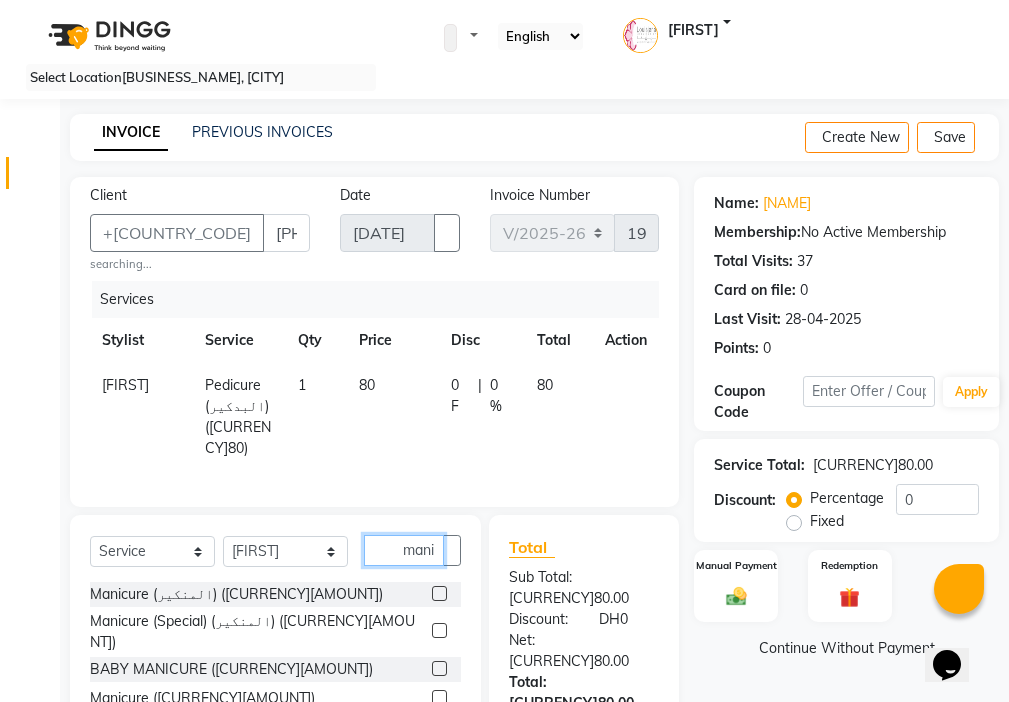 scroll, scrollTop: 0, scrollLeft: 9, axis: horizontal 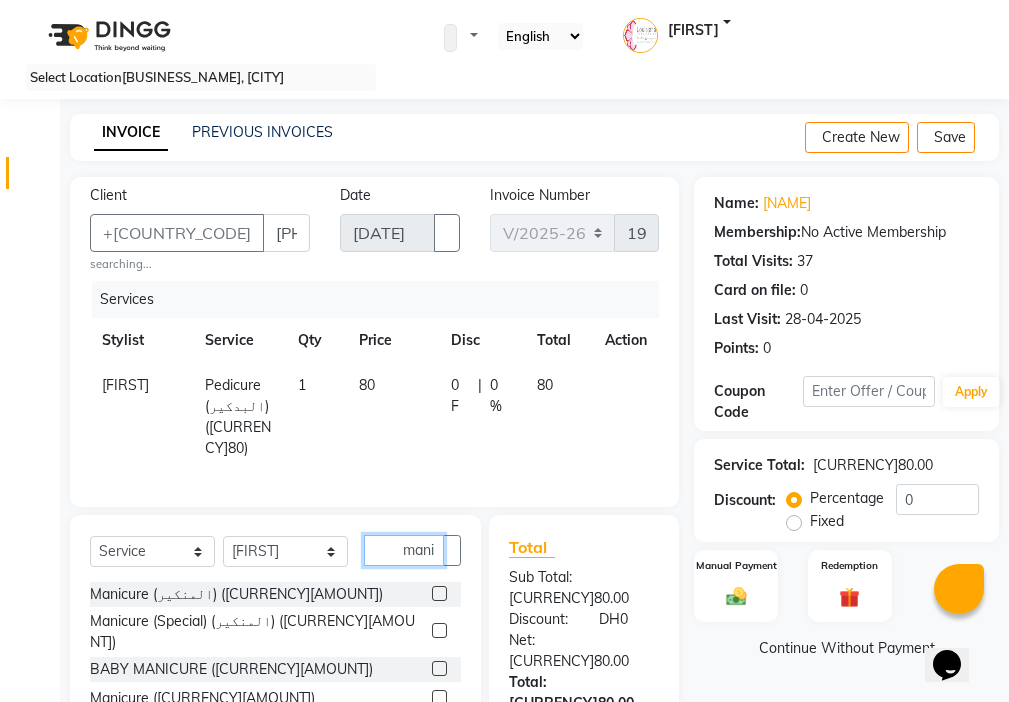 type on "mani" 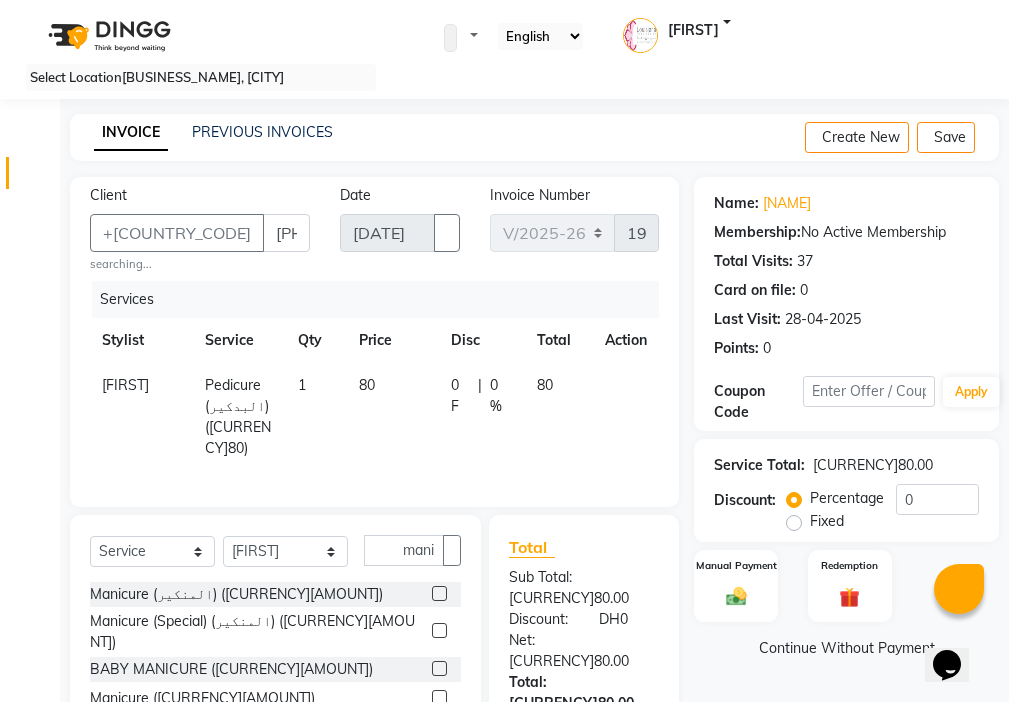 click at bounding box center (439, 593) 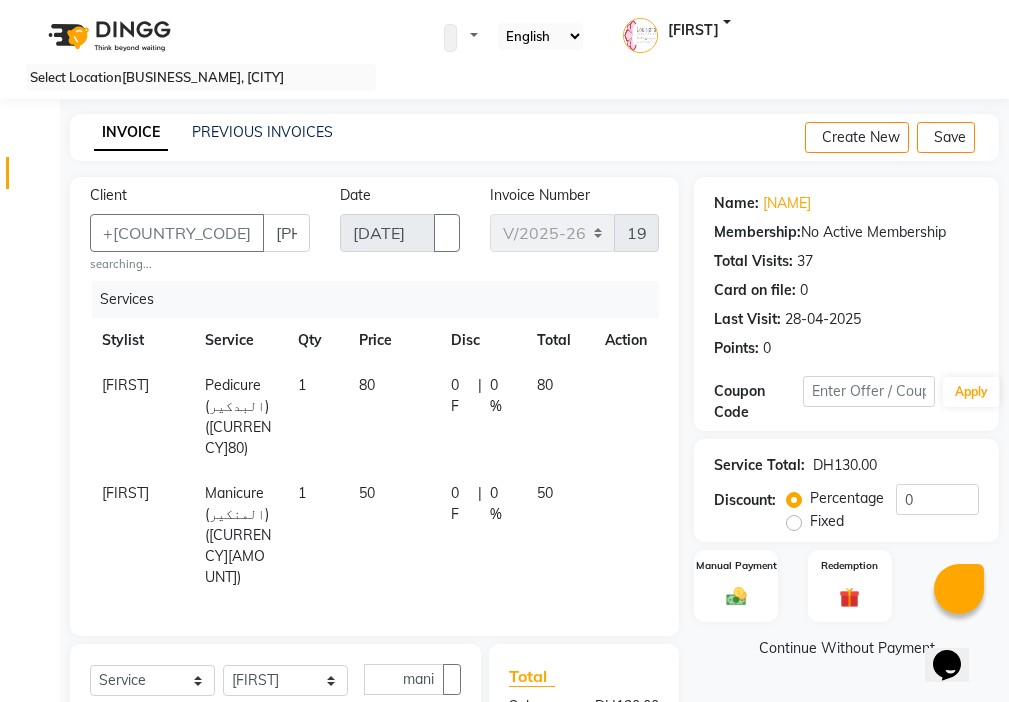 scroll, scrollTop: 0, scrollLeft: 0, axis: both 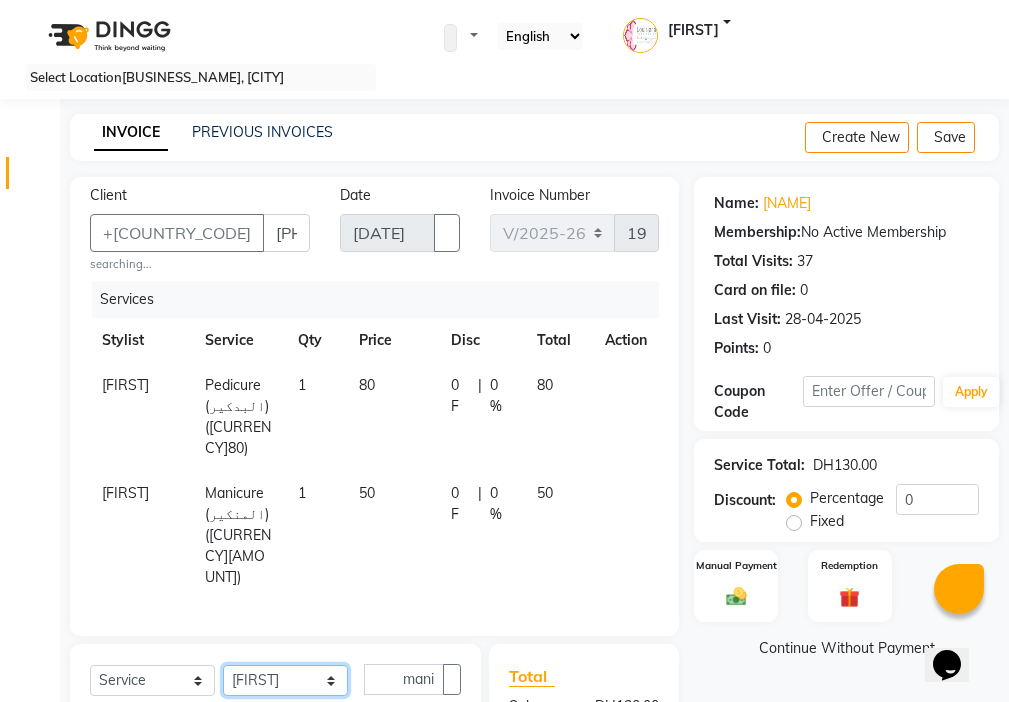 click on "Select Stylist [NAME] [NAME] [NAME] [NAME] Cashier [NAME] [NAME] [NAME] [NAME] [NAME] [NAME] [NAME] [NAME] [NAME] [NAME] [NAME] [NAME] [NAME] [NAME] [NAME] [NAME] [NAME] [NAME]" at bounding box center (285, 680) 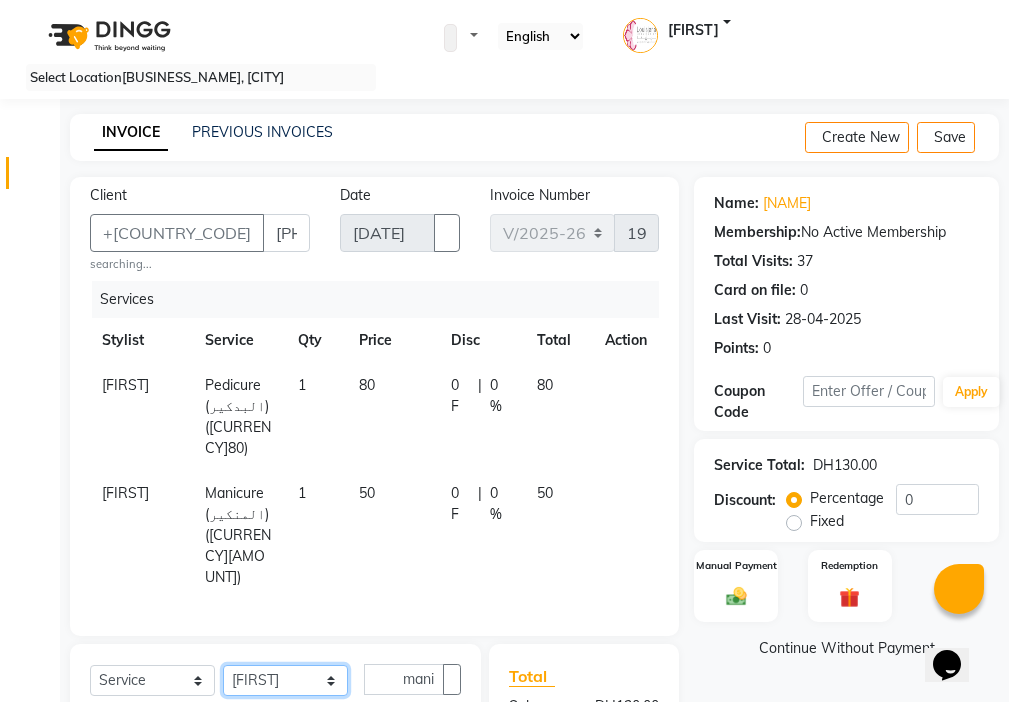 select on "33912" 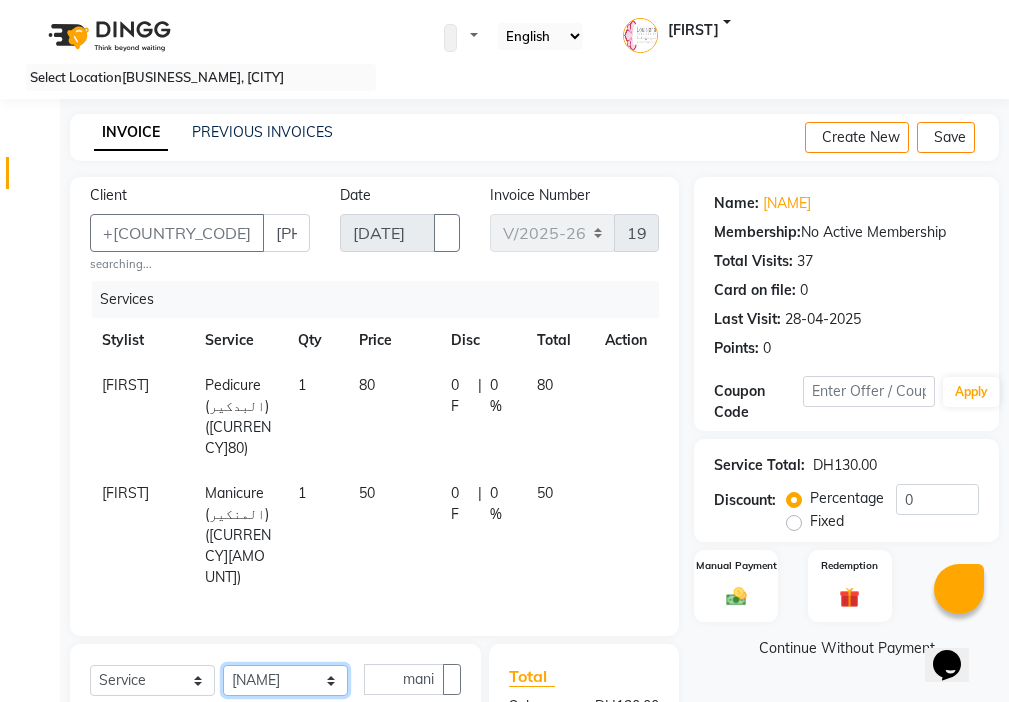 click on "Select Stylist [NAME] [NAME] [NAME] [NAME] Cashier [NAME] [NAME] [NAME] [NAME] [NAME] [NAME] [NAME] [NAME] [NAME] [NAME] [NAME] [NAME] [NAME] [NAME] [NAME] [NAME] [NAME] [NAME]" at bounding box center [285, 680] 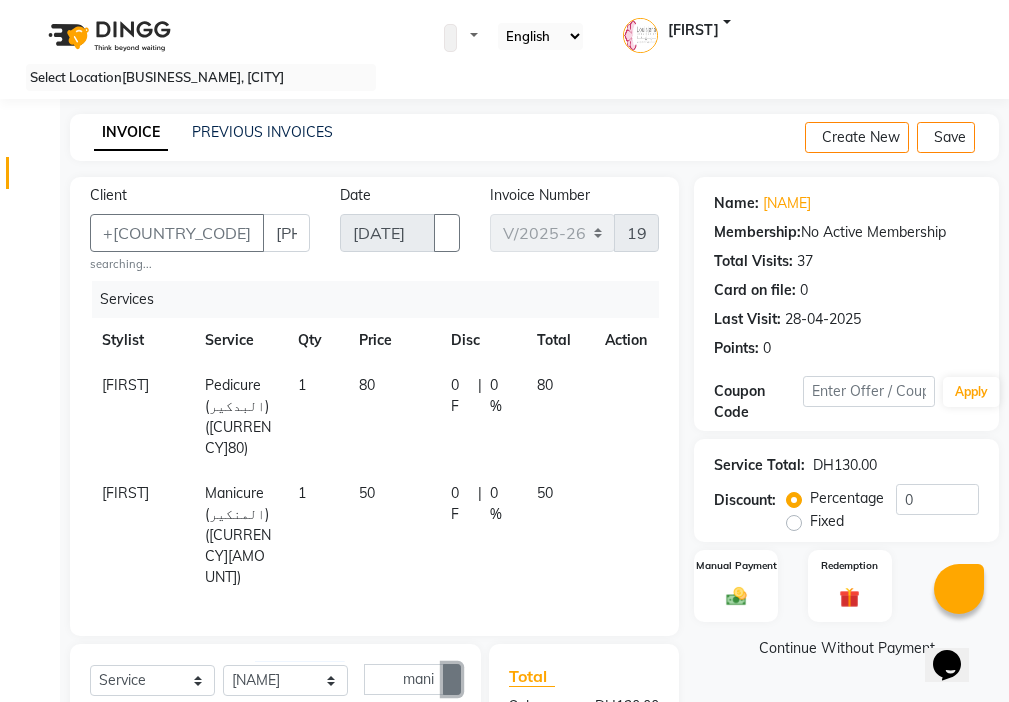 click at bounding box center [452, 679] 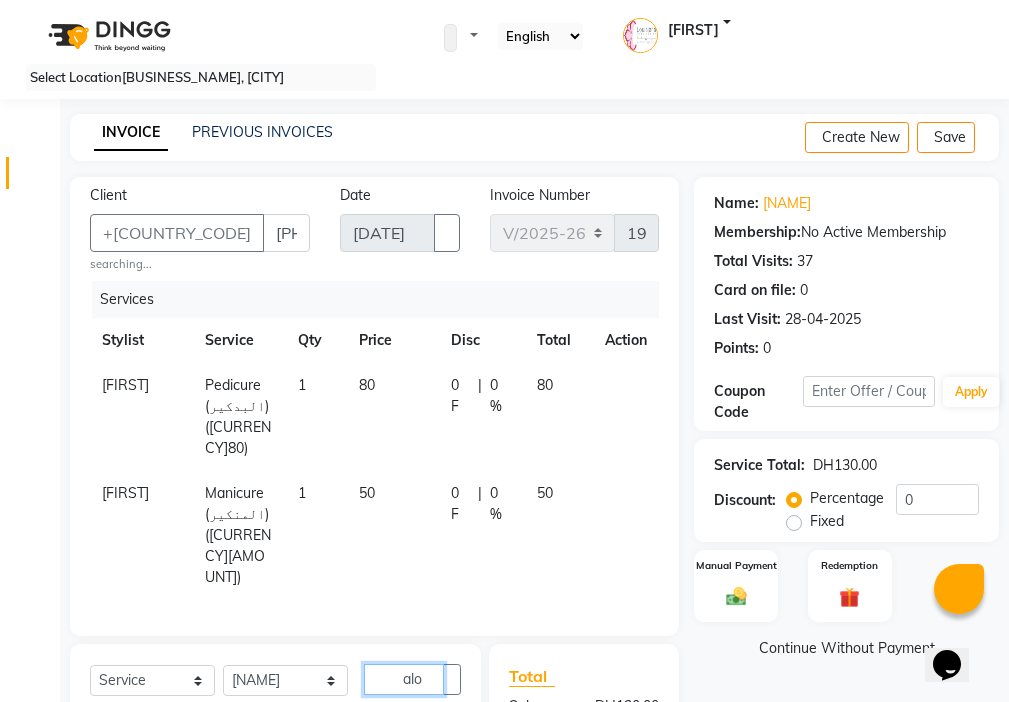 type on "alo" 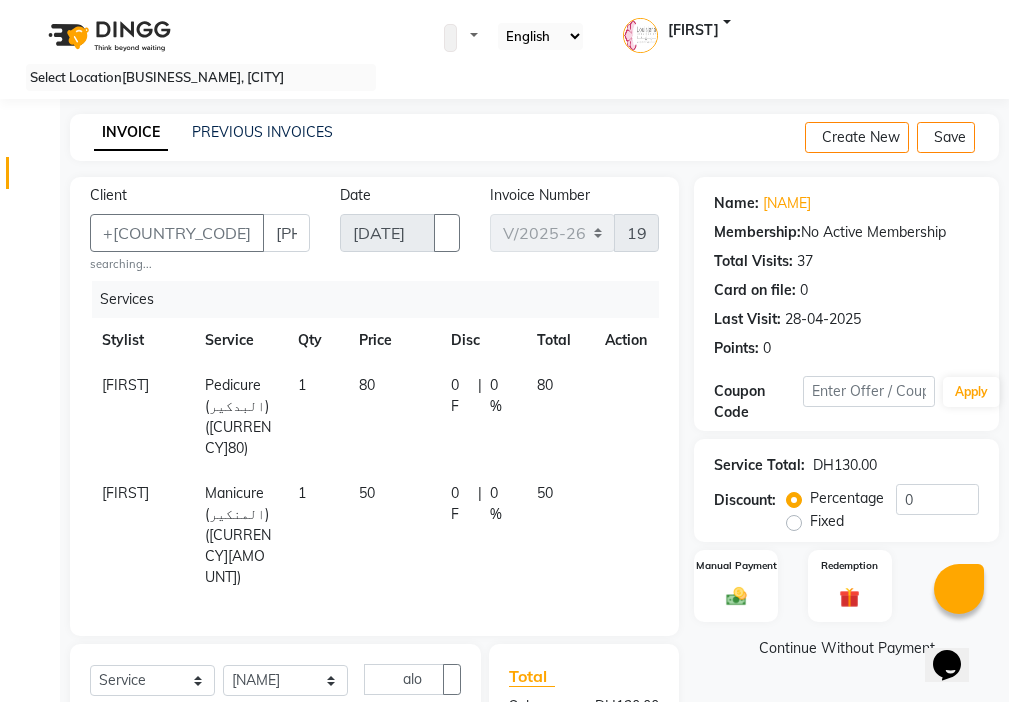click at bounding box center [439, 722] 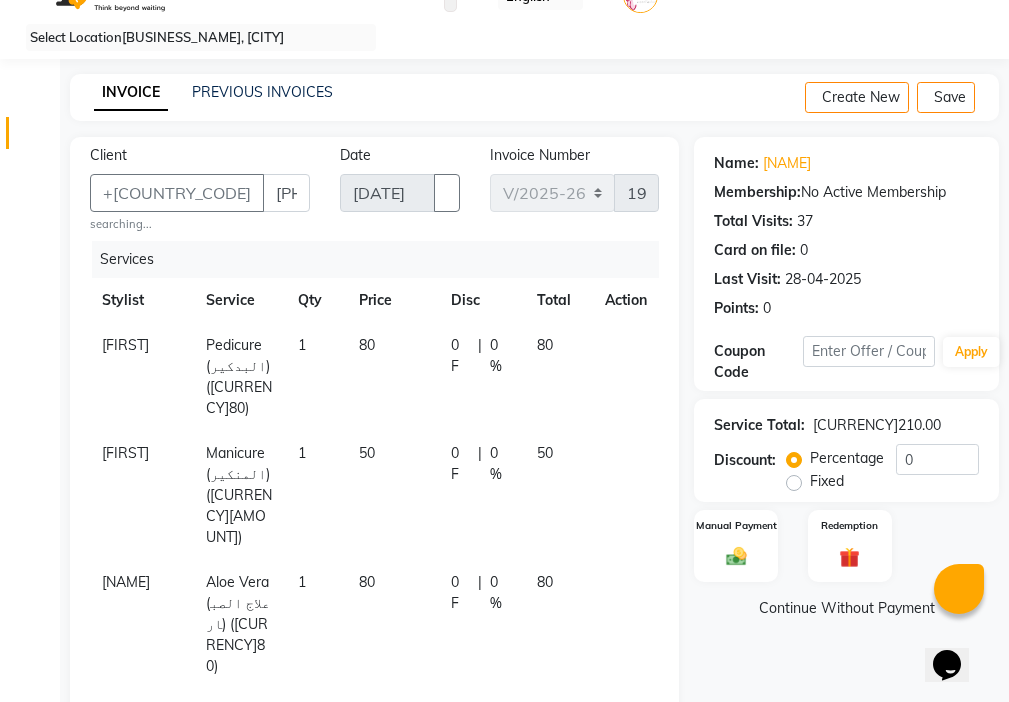 scroll, scrollTop: 153, scrollLeft: 0, axis: vertical 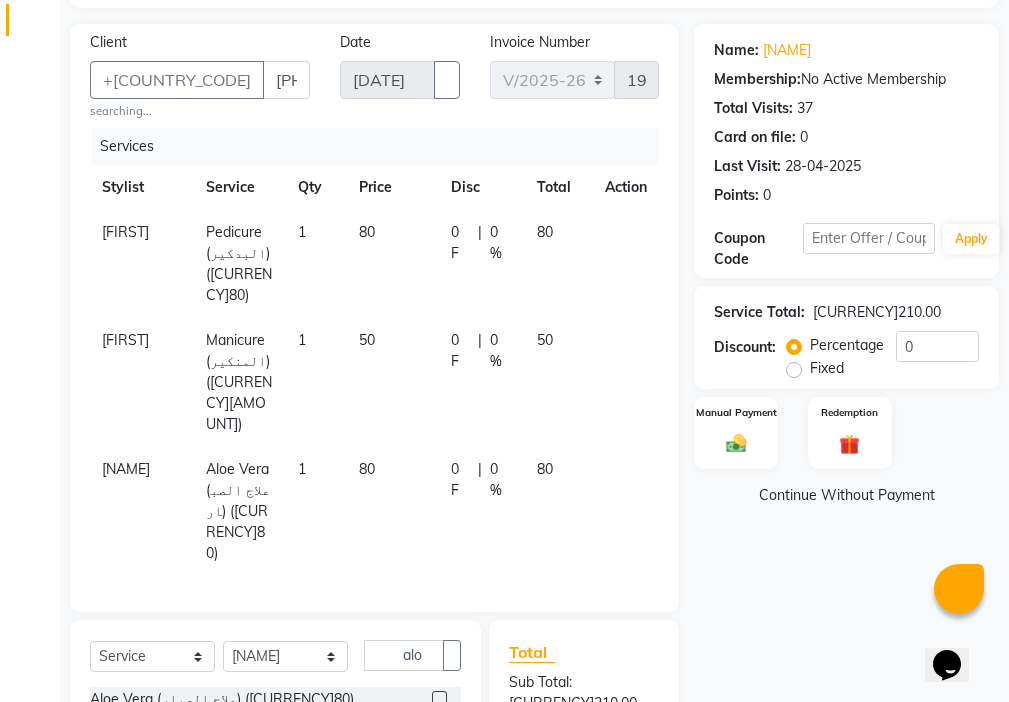 click on "1" at bounding box center (316, 264) 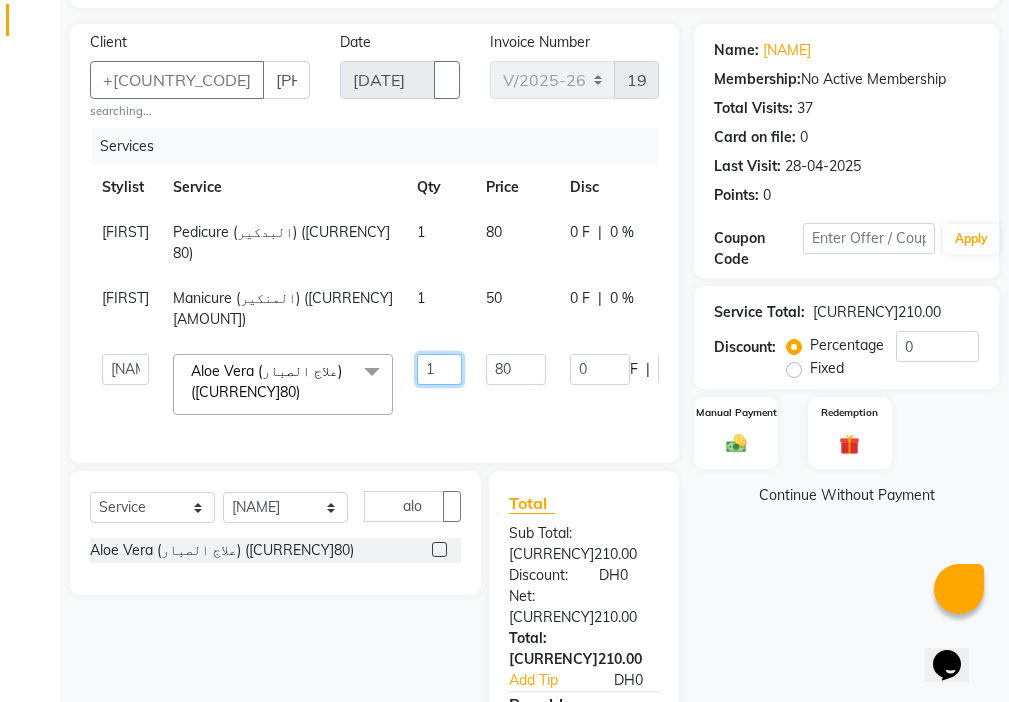 click on "1" at bounding box center (439, 369) 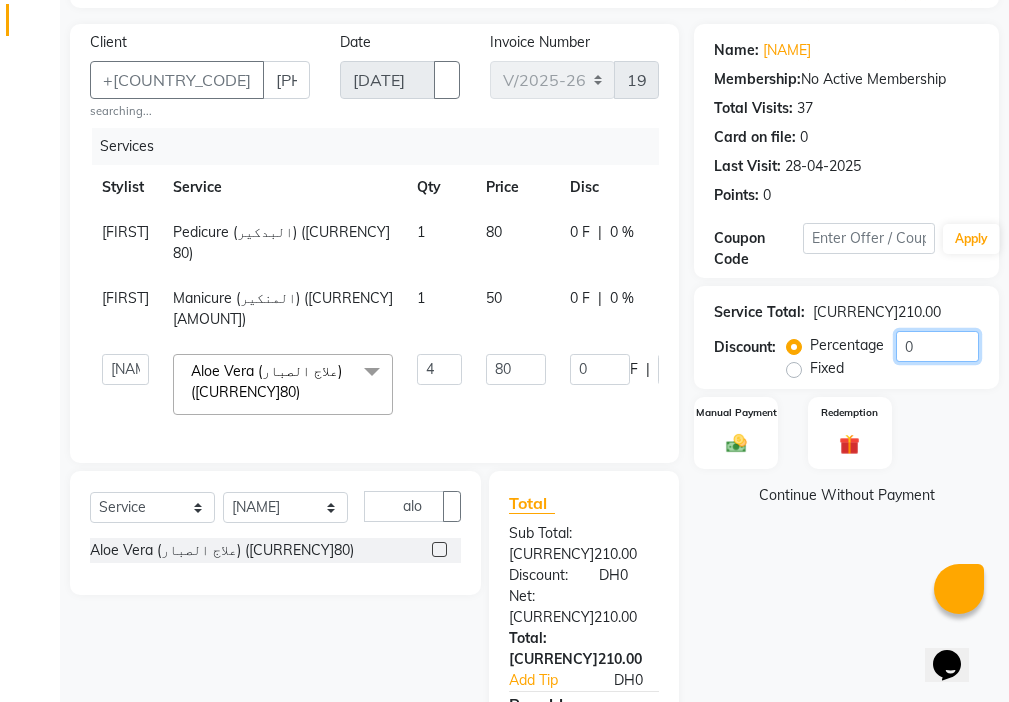 click on "0" at bounding box center [937, 346] 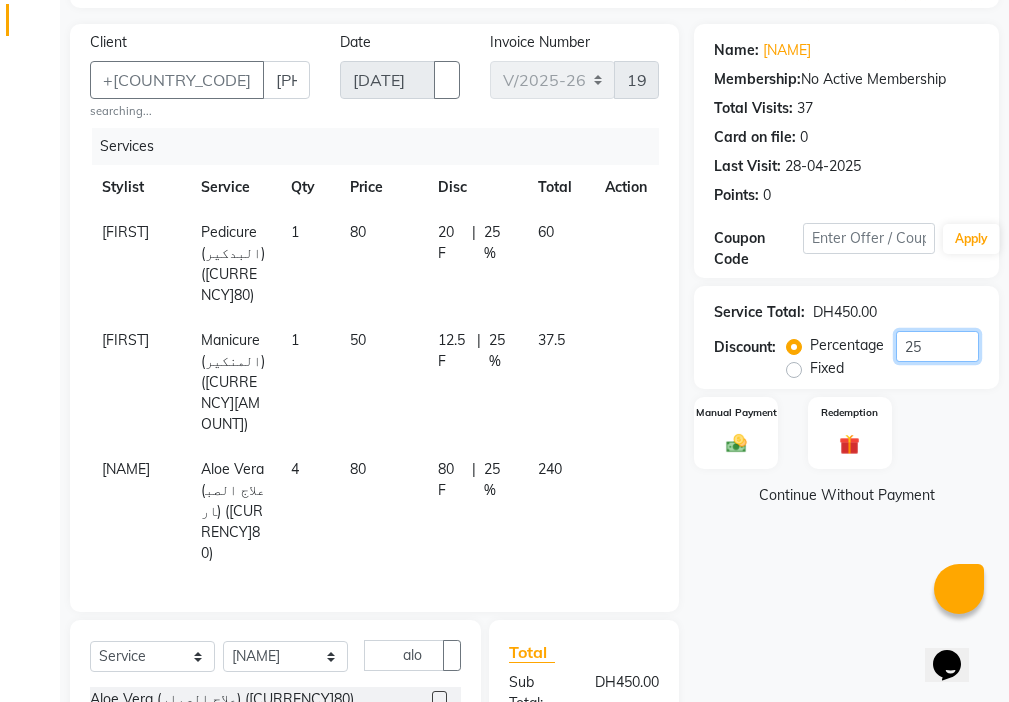 type on "25" 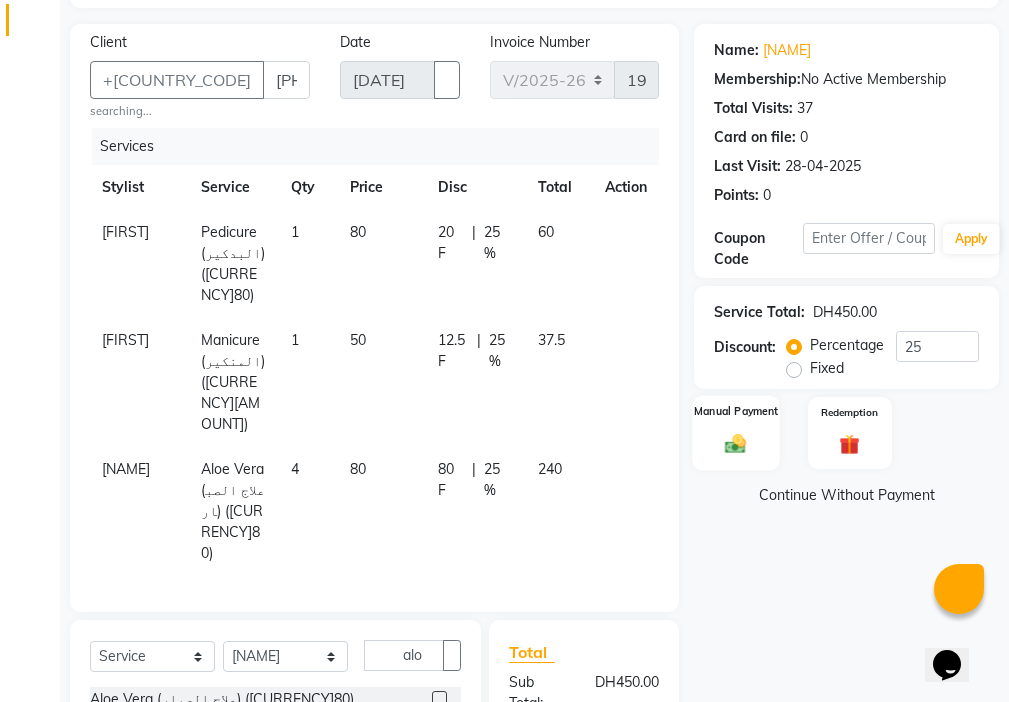 click on "Manual Payment" at bounding box center (736, 411) 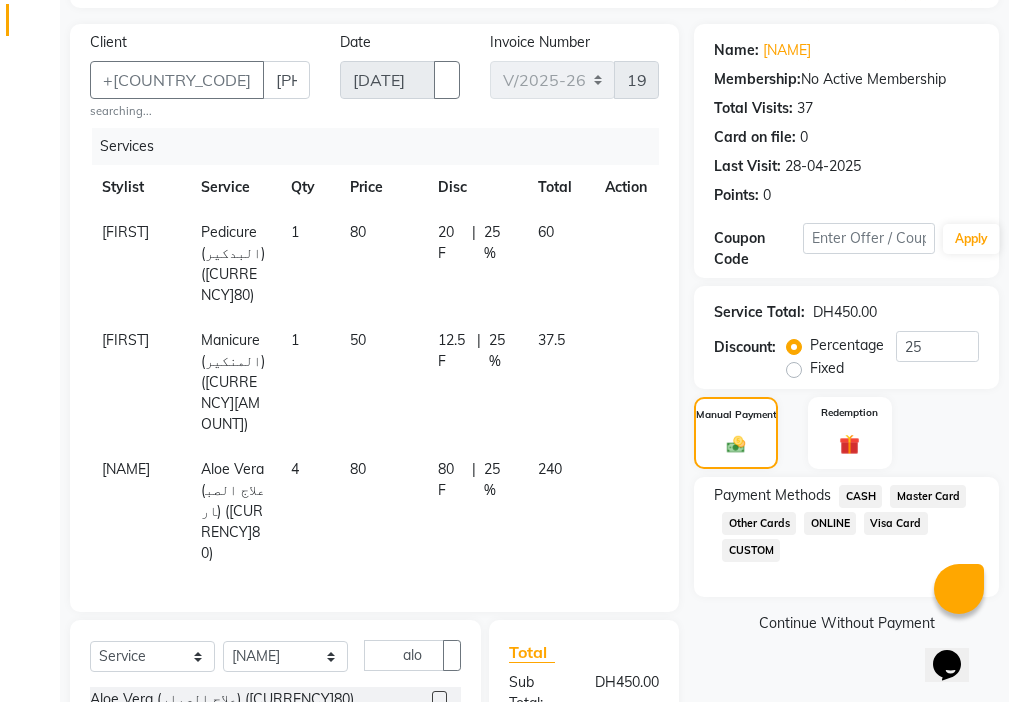click on "Master Card" at bounding box center (860, 496) 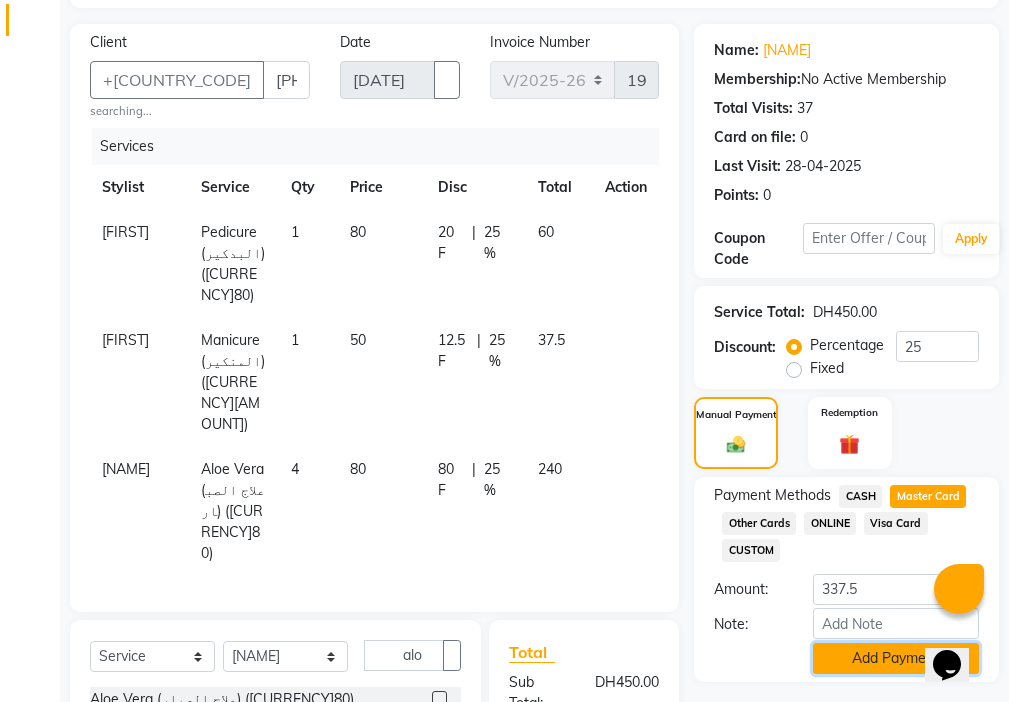 click on "Add Payment" at bounding box center [896, 658] 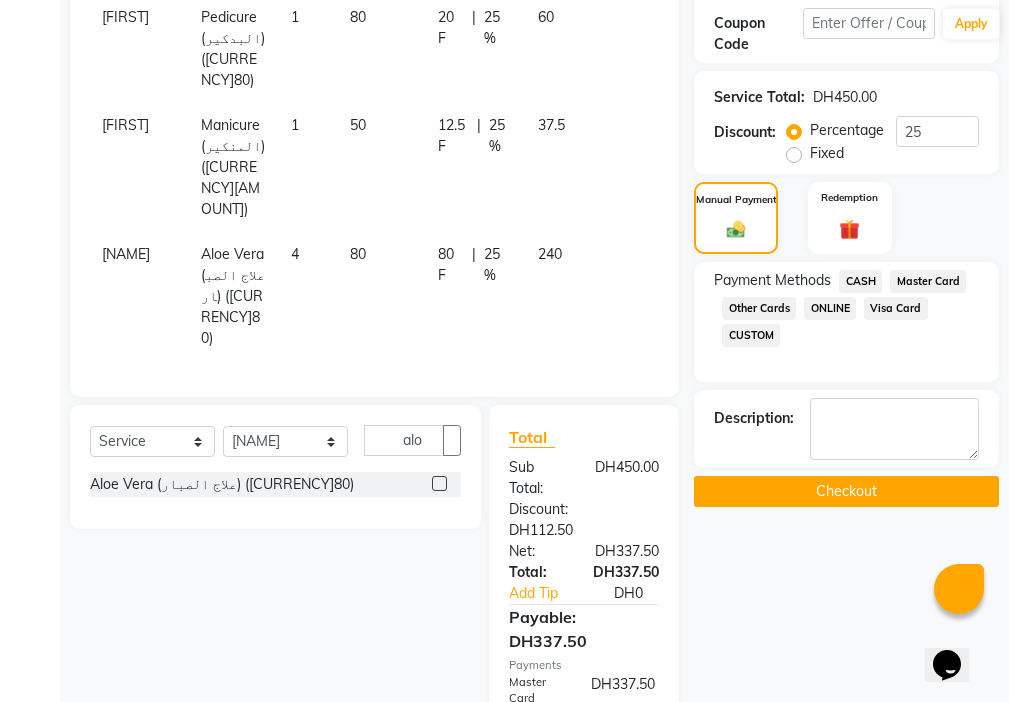 scroll, scrollTop: 413, scrollLeft: 0, axis: vertical 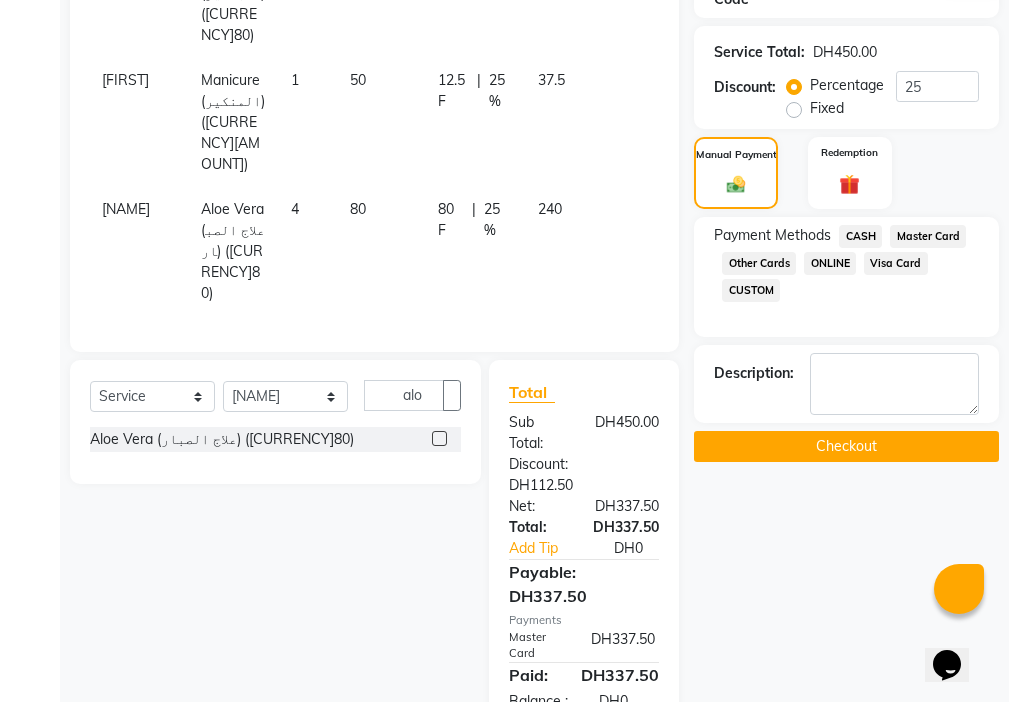 click on "Checkout" at bounding box center (846, 446) 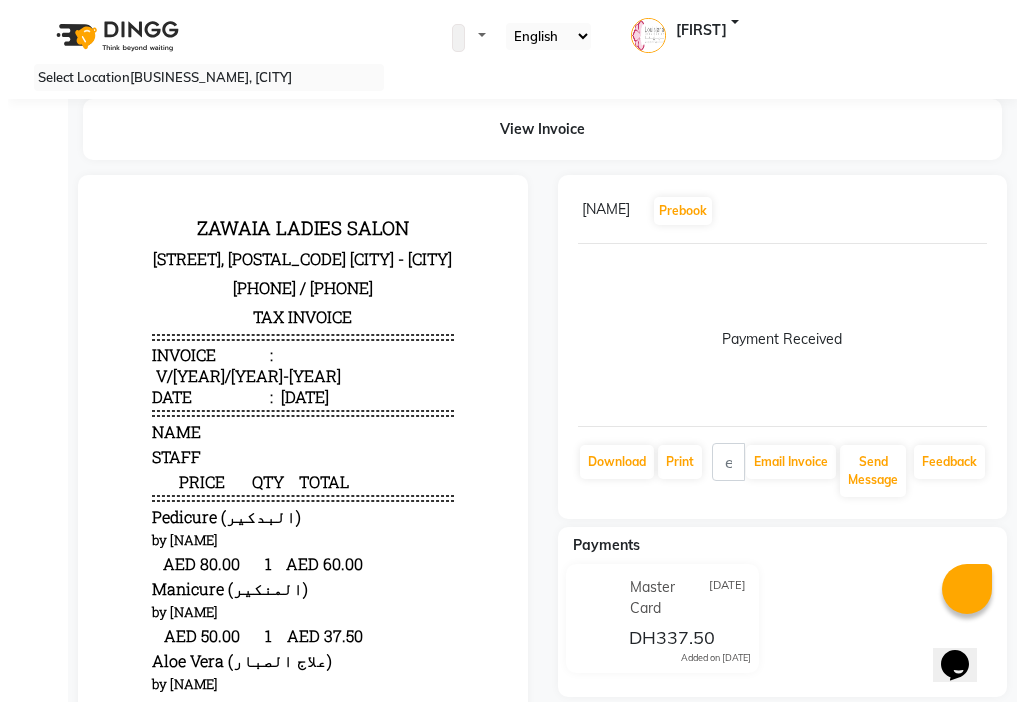 scroll, scrollTop: 0, scrollLeft: 0, axis: both 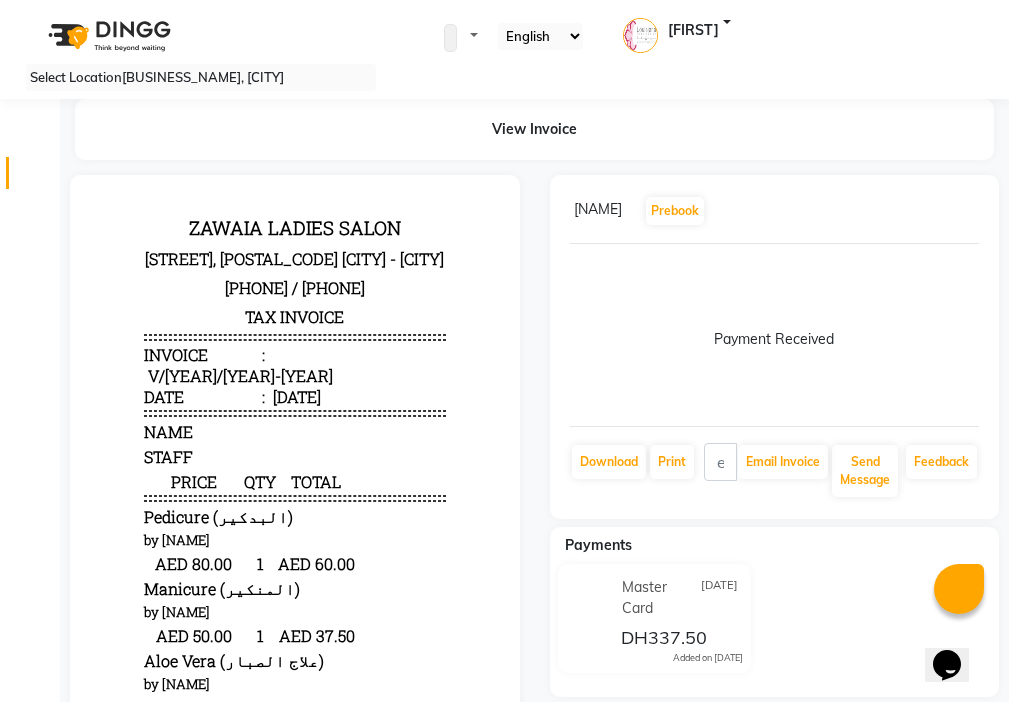 click at bounding box center (38, 178) 